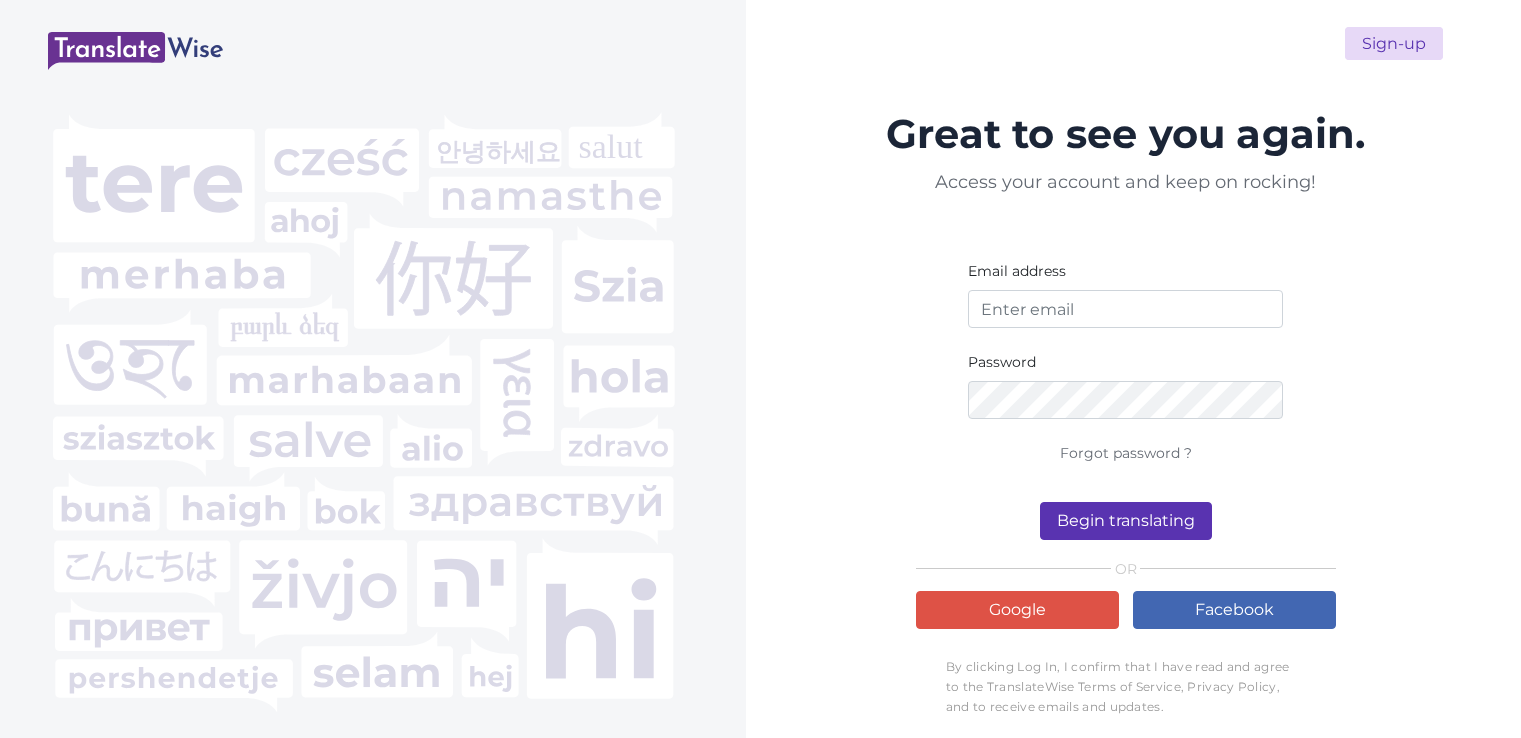 scroll, scrollTop: 0, scrollLeft: 0, axis: both 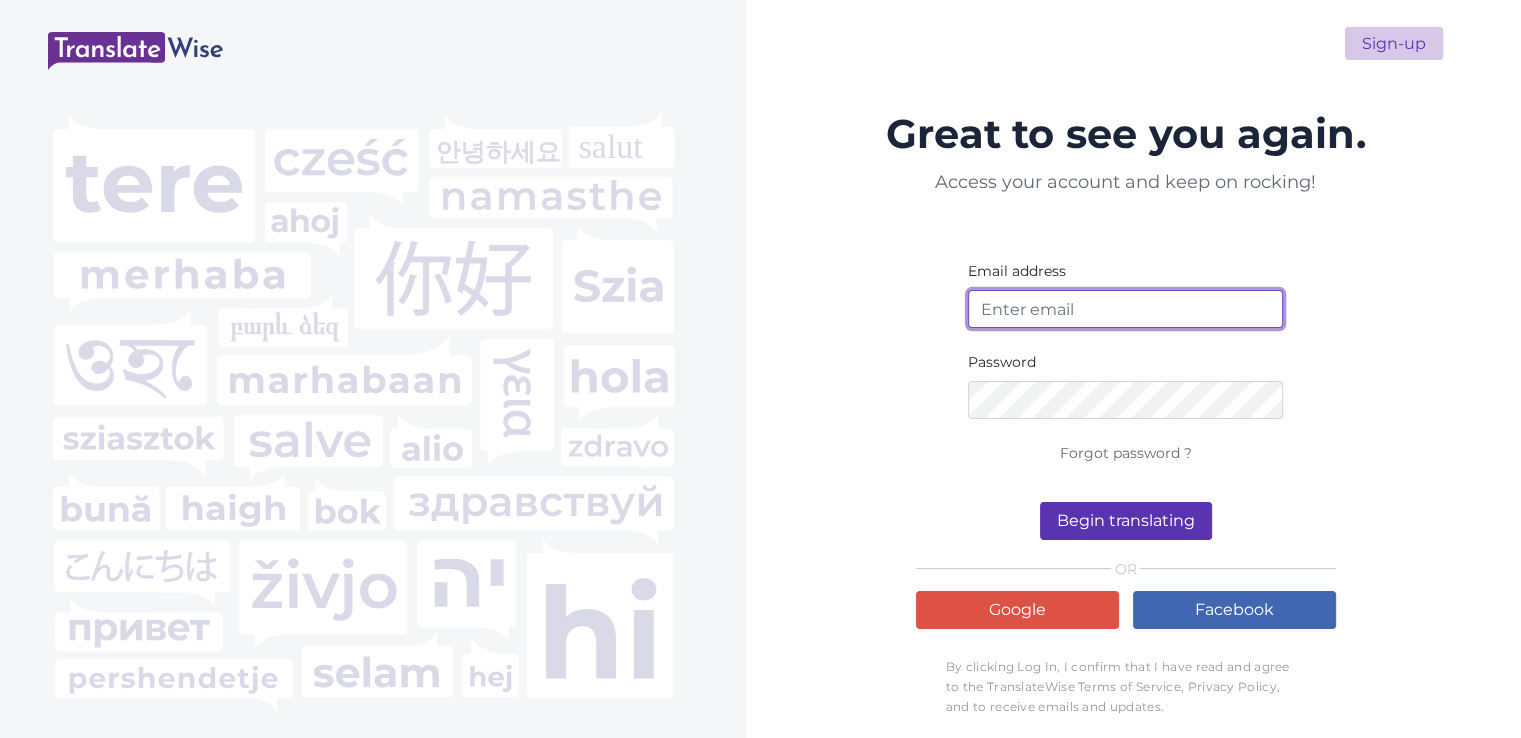 type on "[EMAIL_ADDRESS][DOMAIN_NAME]" 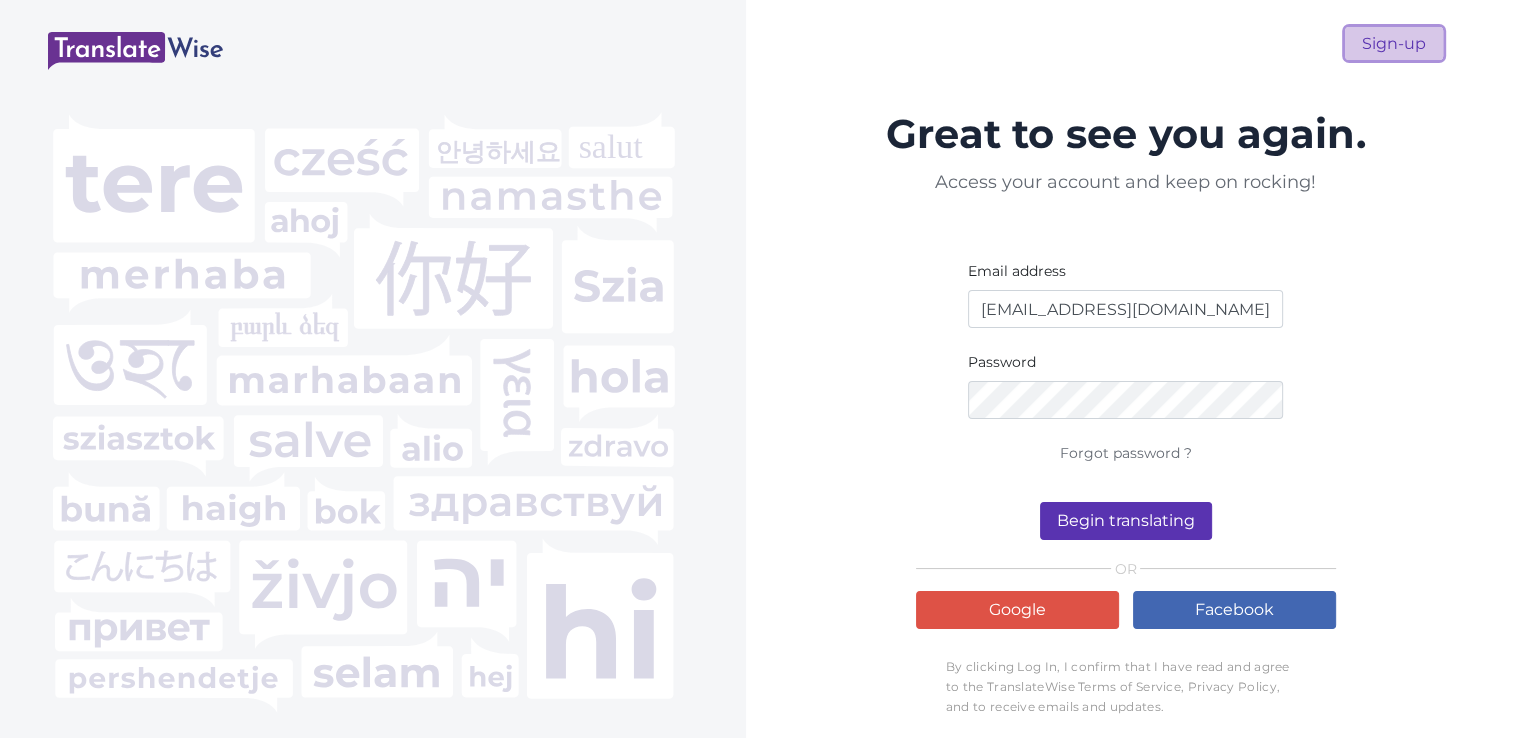 click on "Sign-up" at bounding box center [1394, 43] 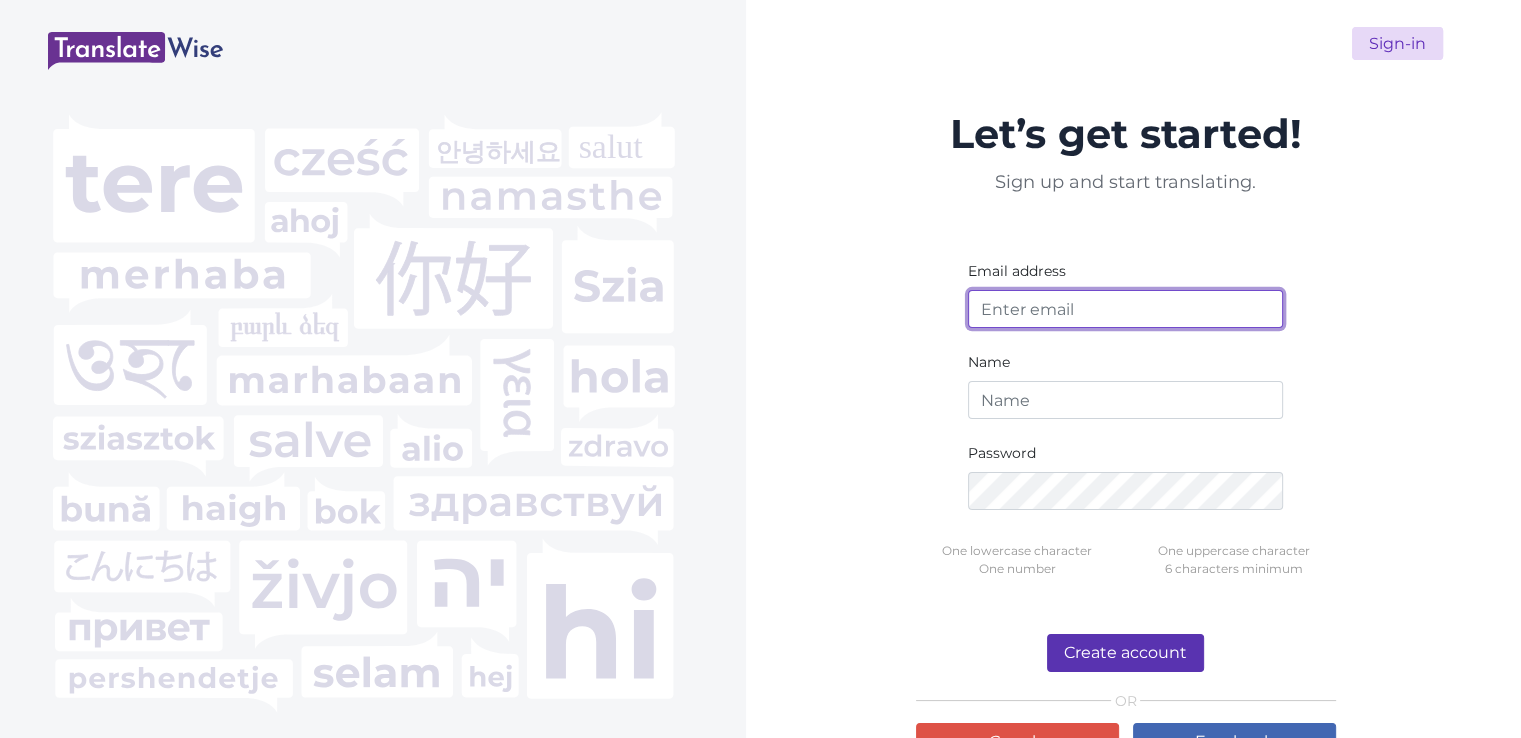 type on "interno12@stonesocial.ee" 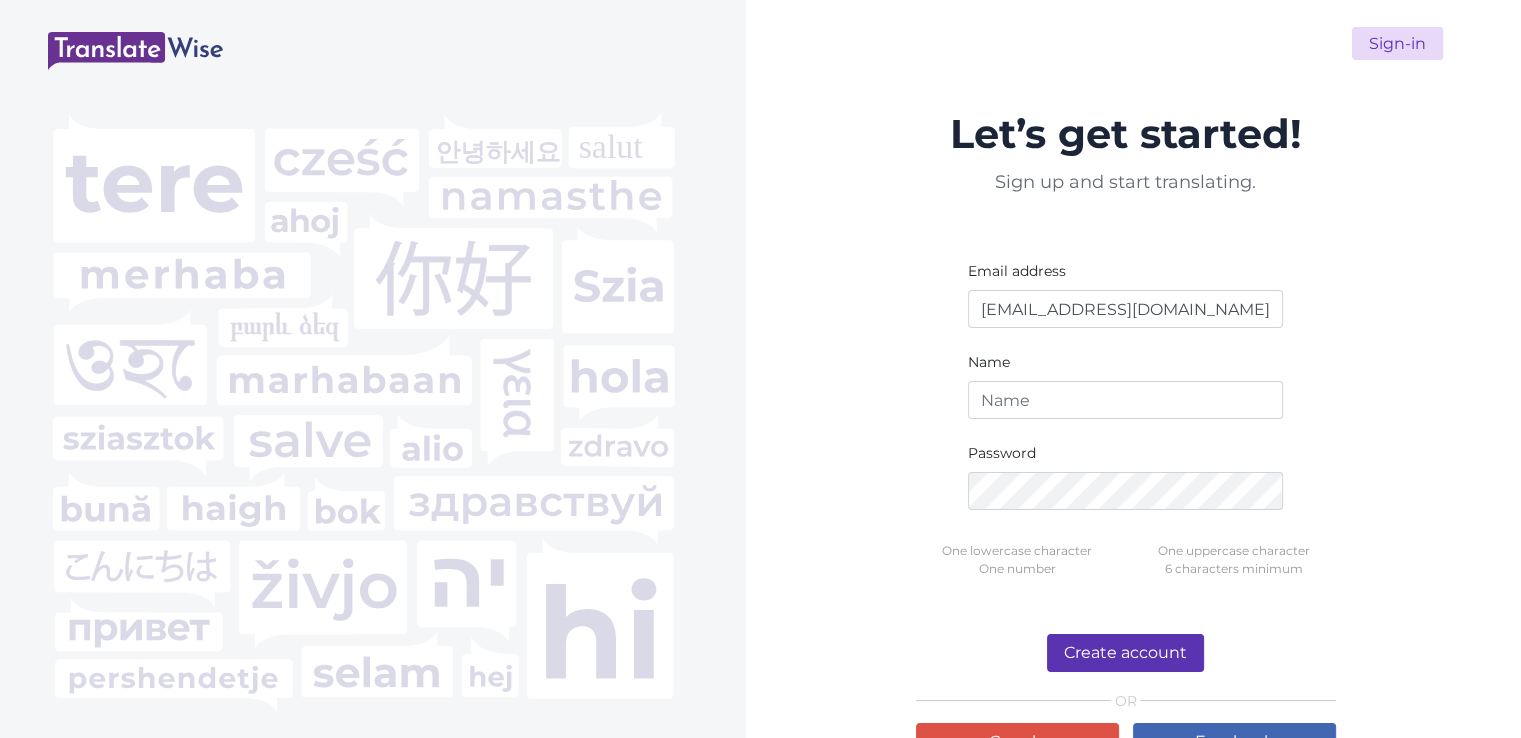 scroll, scrollTop: 88, scrollLeft: 0, axis: vertical 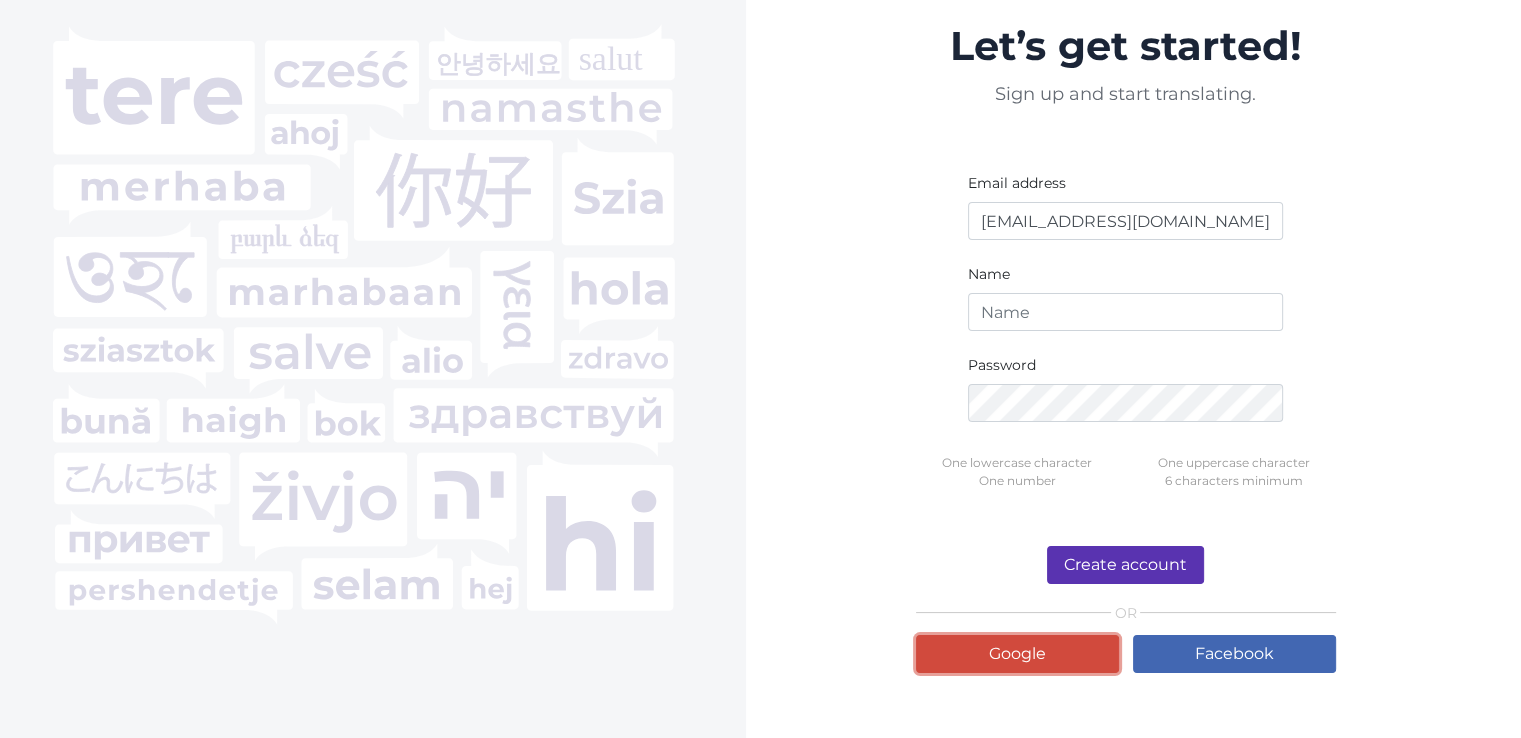 click on "Google" at bounding box center (1017, 654) 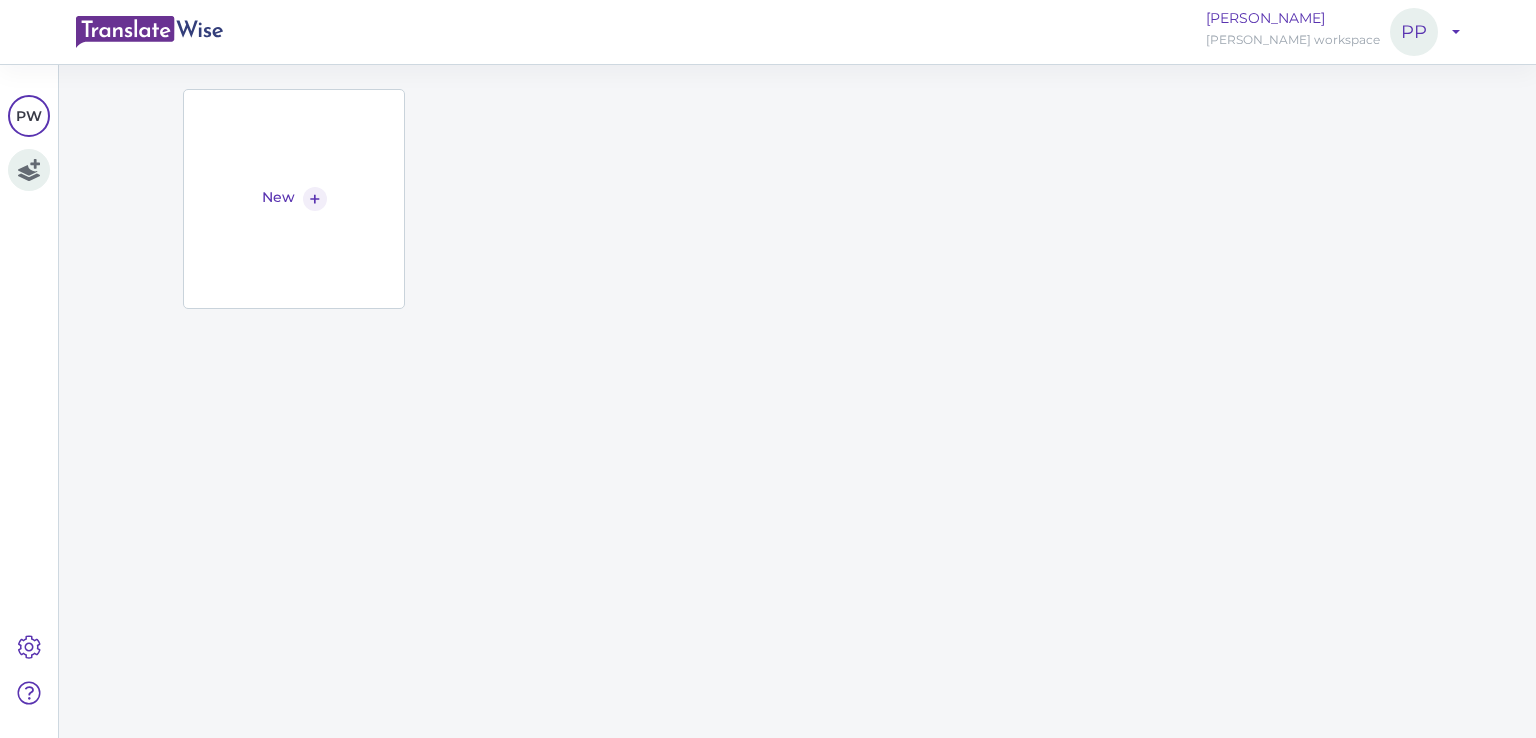 scroll, scrollTop: 0, scrollLeft: 0, axis: both 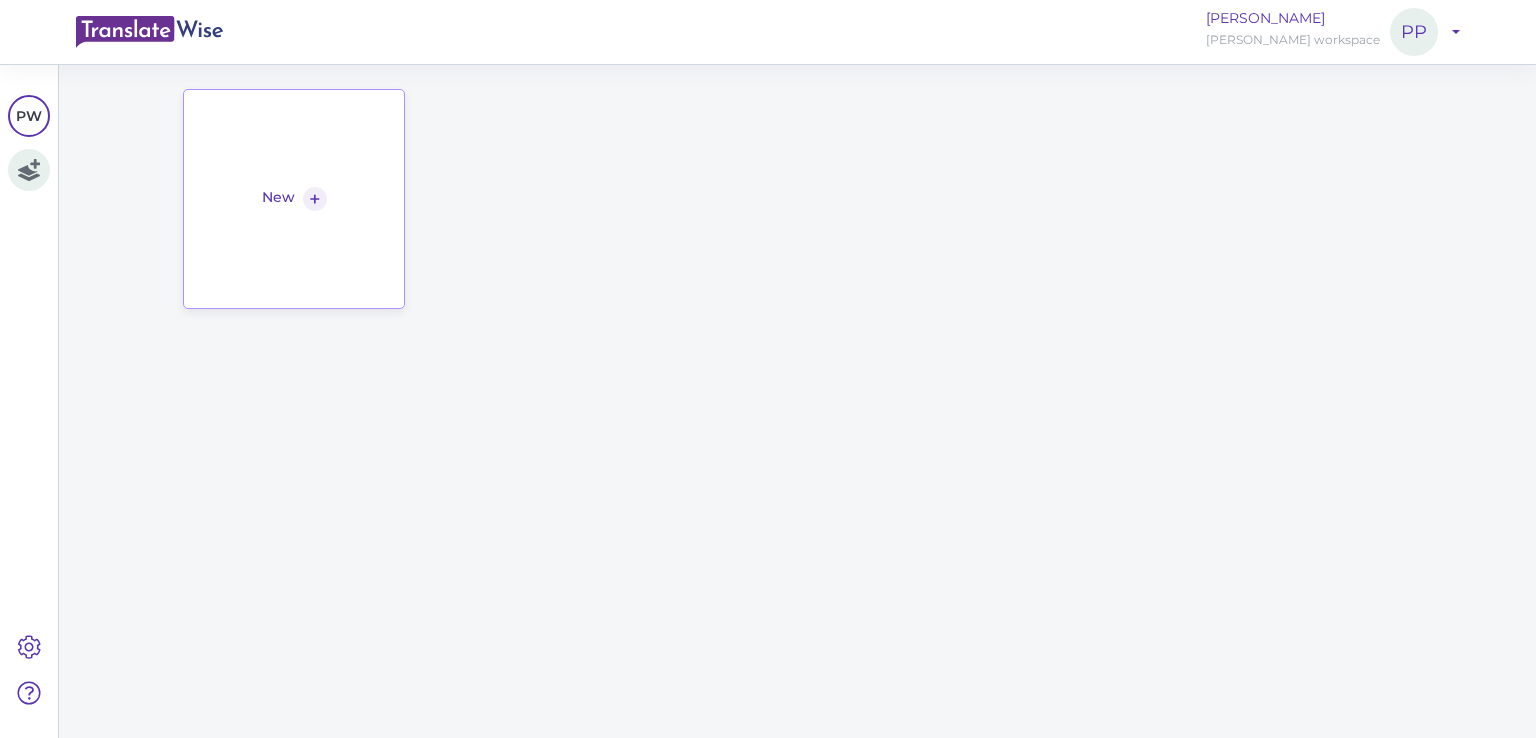 click on "+" at bounding box center [315, 199] 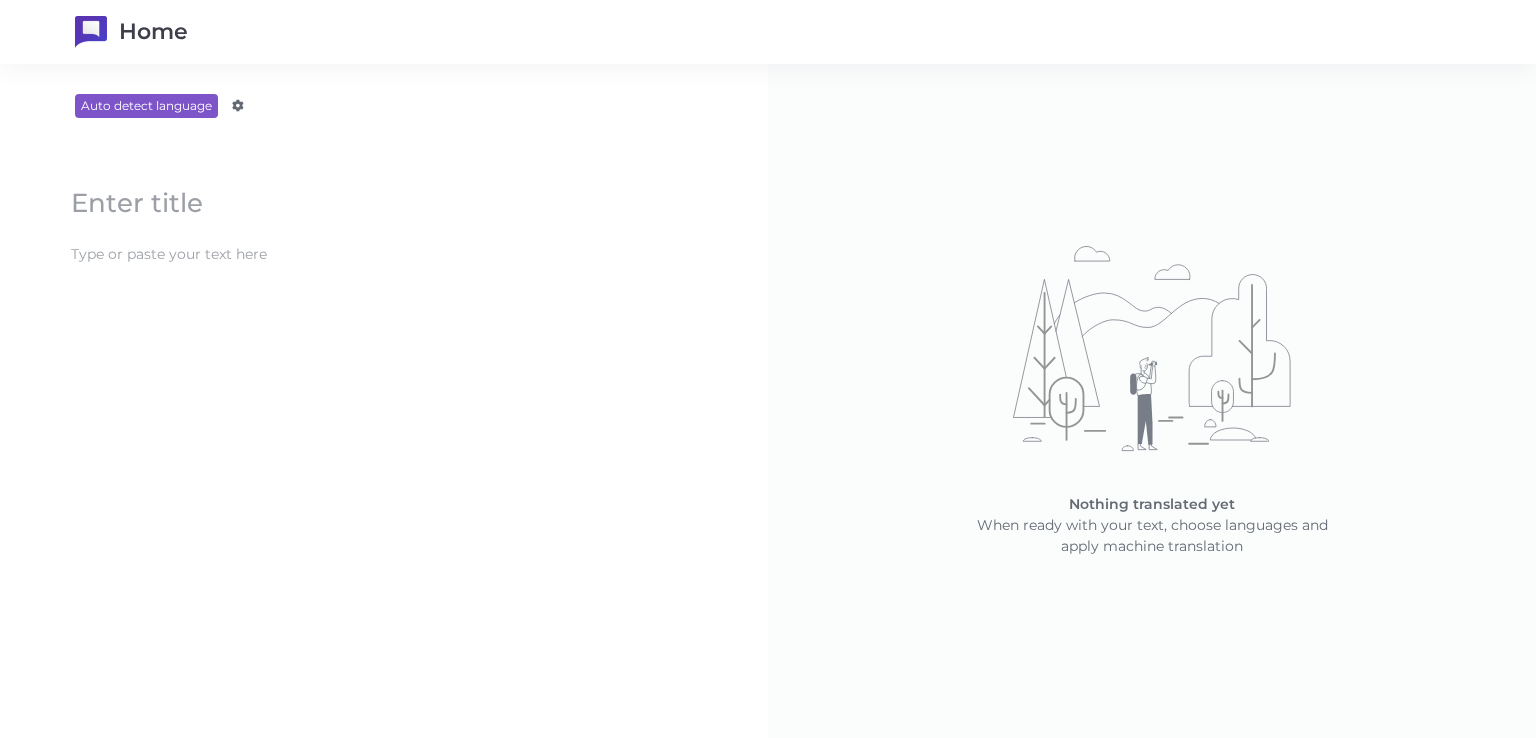click at bounding box center (384, 203) 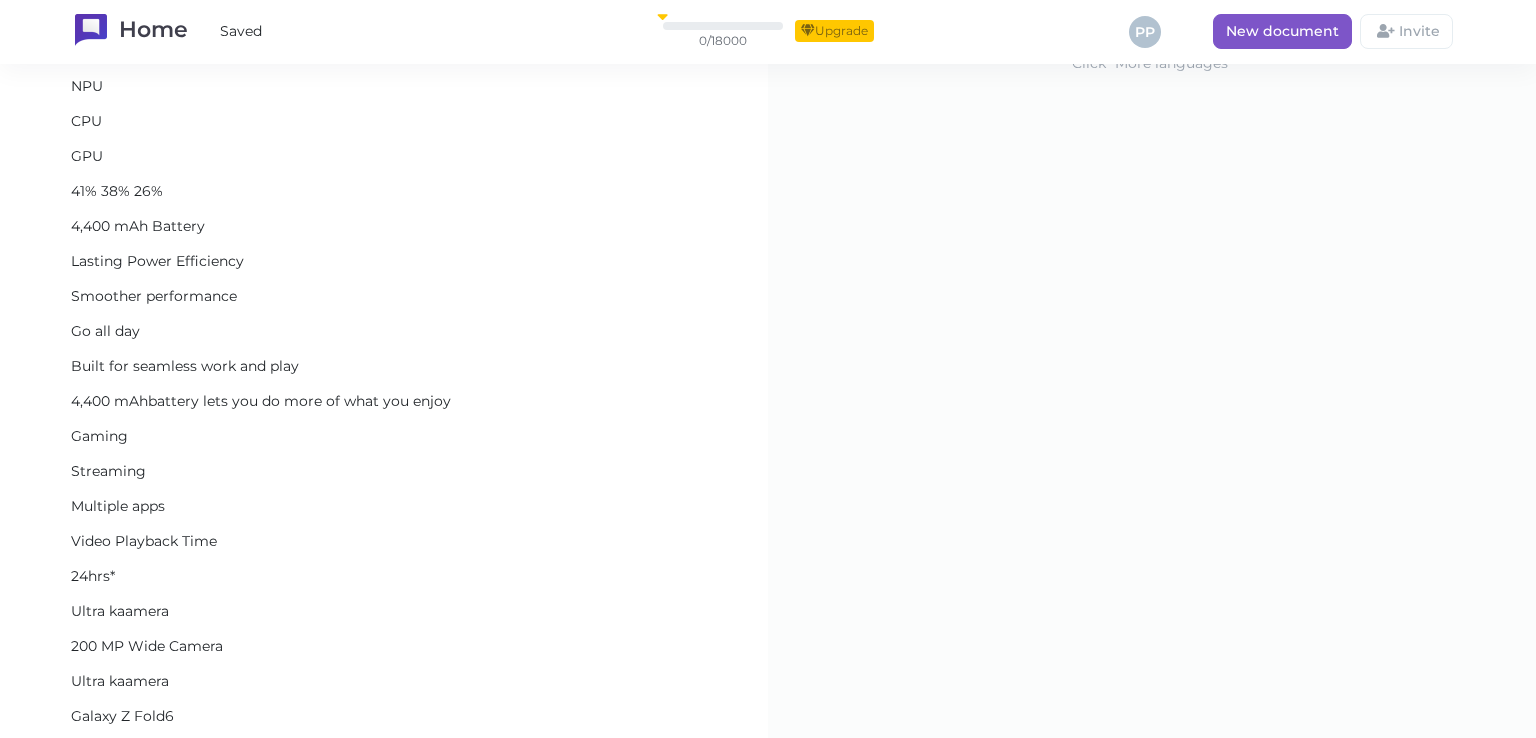 scroll, scrollTop: 0, scrollLeft: 0, axis: both 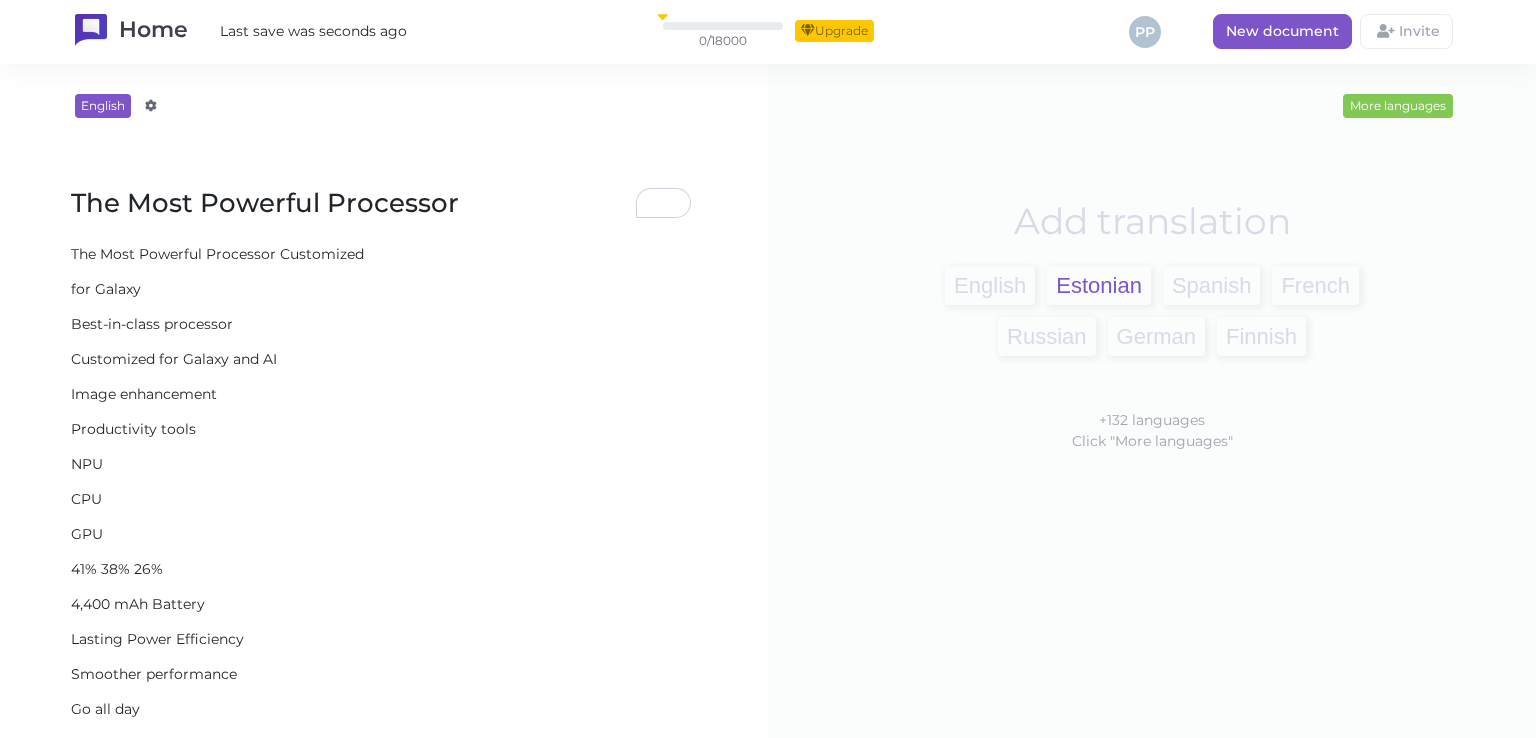 click on "Estonian" at bounding box center (1099, 285) 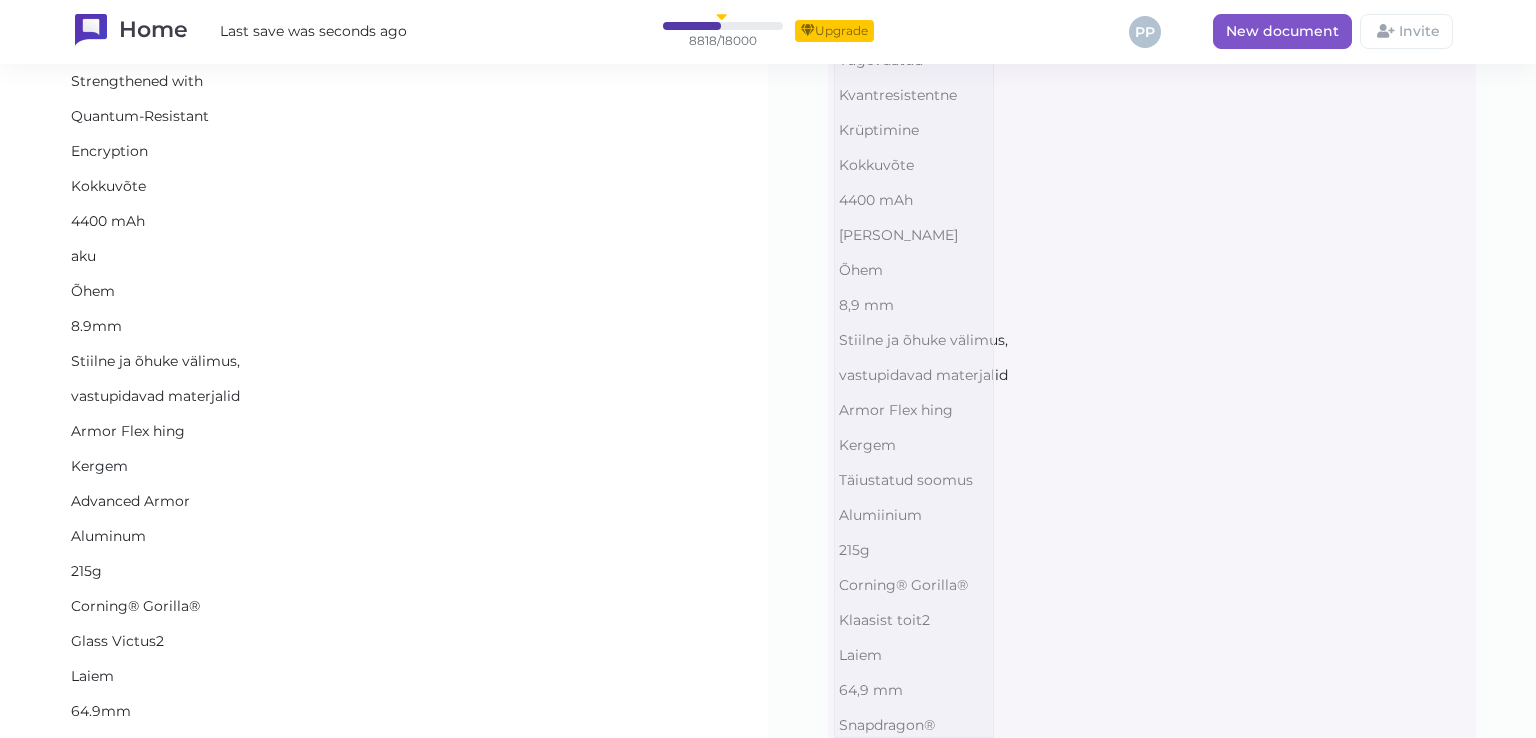 scroll, scrollTop: 11107, scrollLeft: 0, axis: vertical 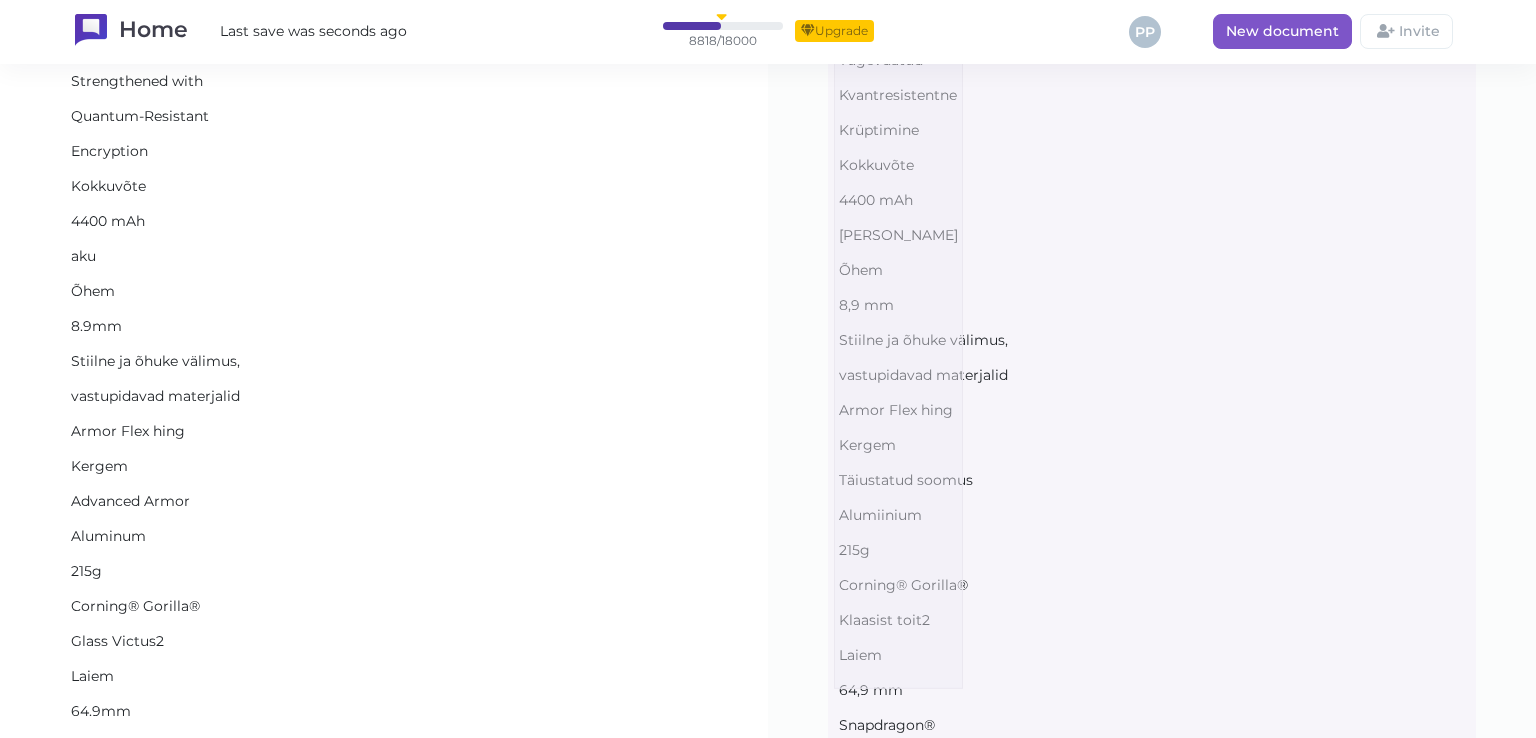 drag, startPoint x: 834, startPoint y: 202, endPoint x: 963, endPoint y: 689, distance: 503.7956 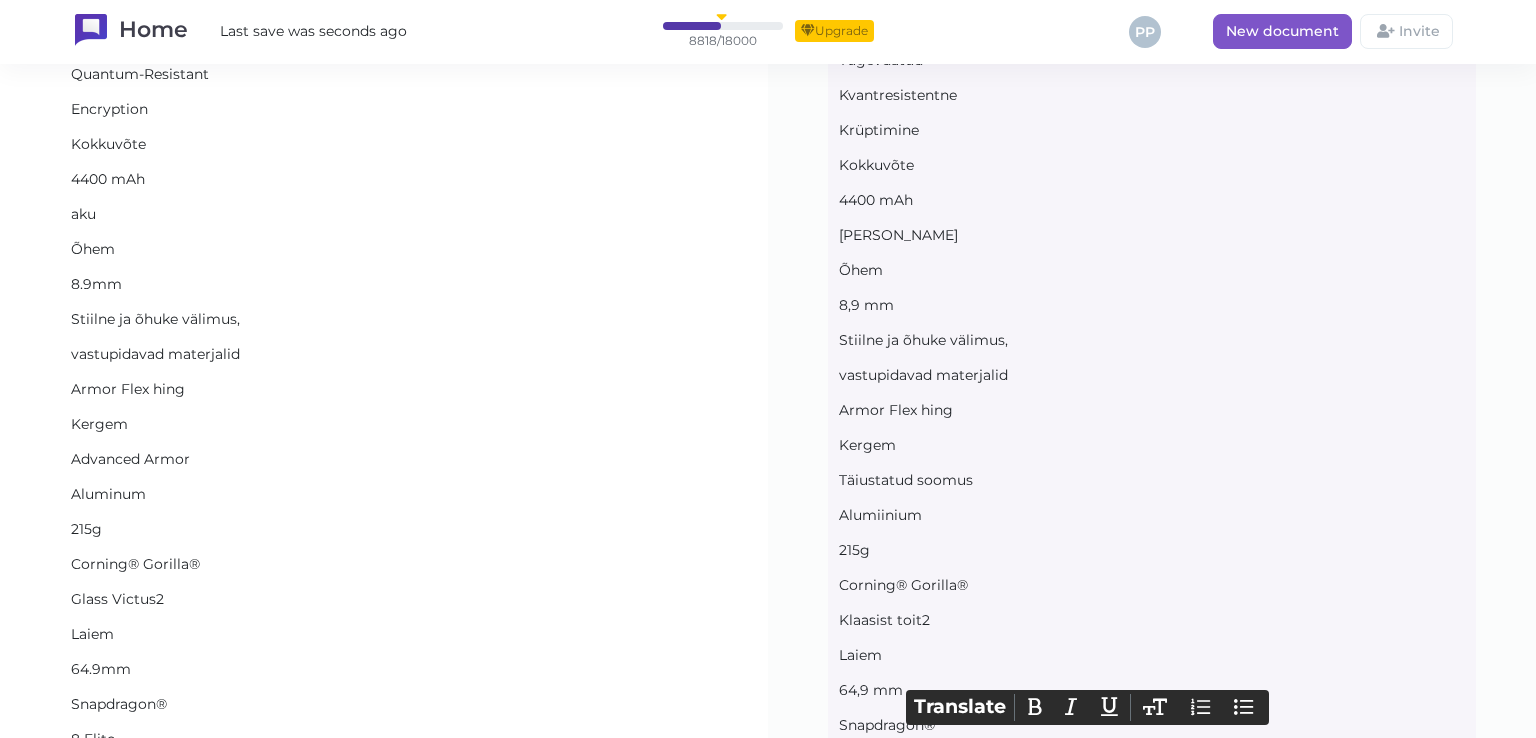 scroll, scrollTop: 11107, scrollLeft: 0, axis: vertical 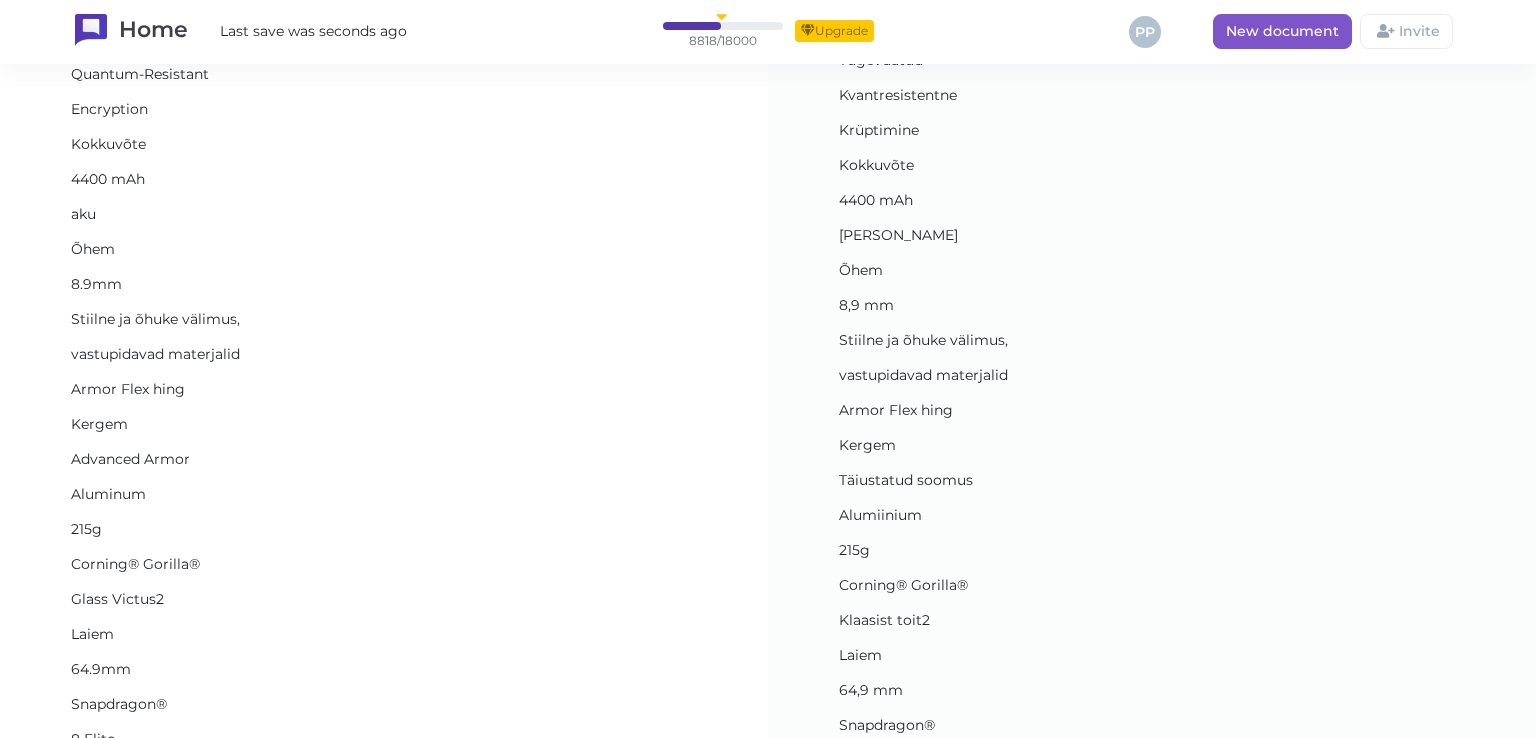 click on "11%" 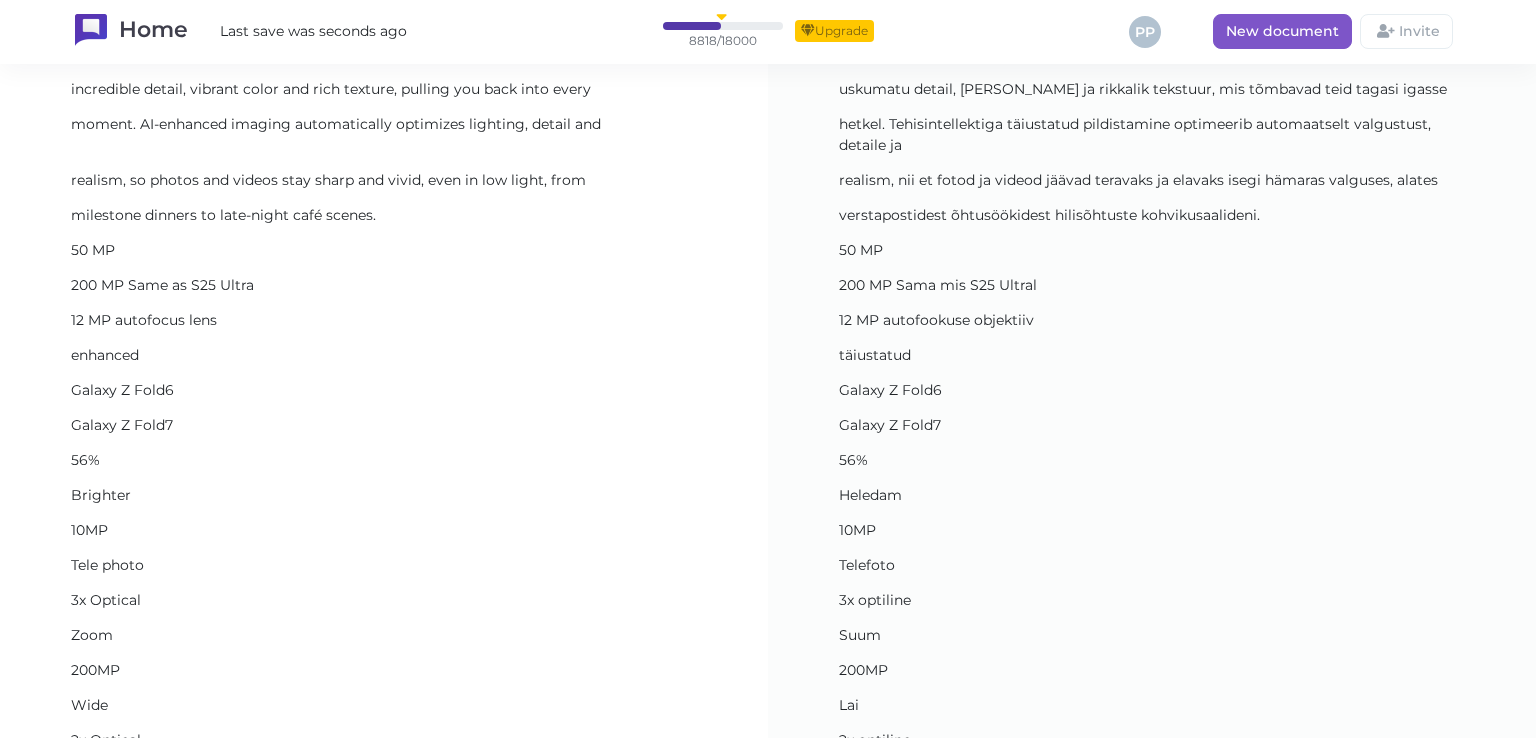 scroll, scrollTop: 0, scrollLeft: 0, axis: both 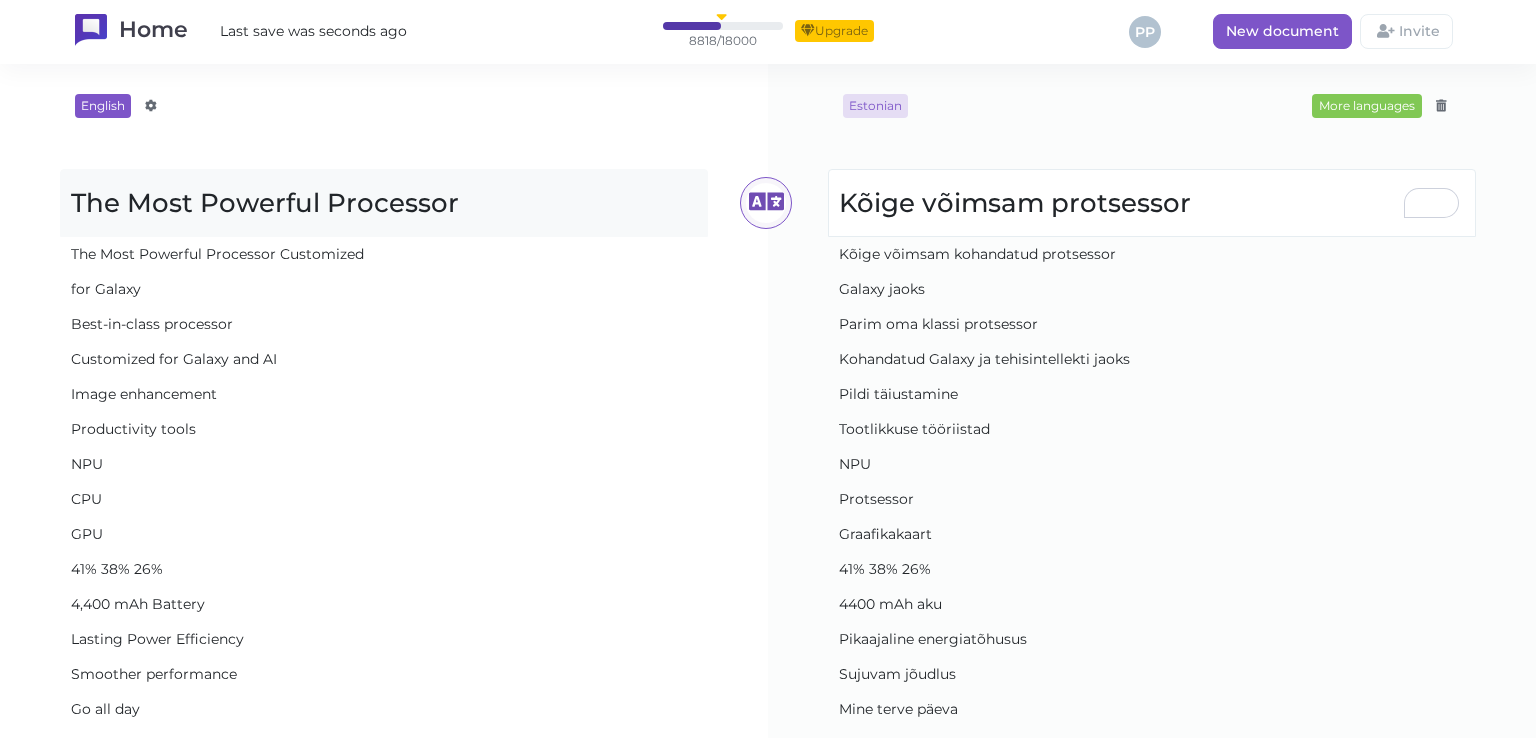 click on "Kõige võimsam protsessor
Loading..." at bounding box center [1152, 203] 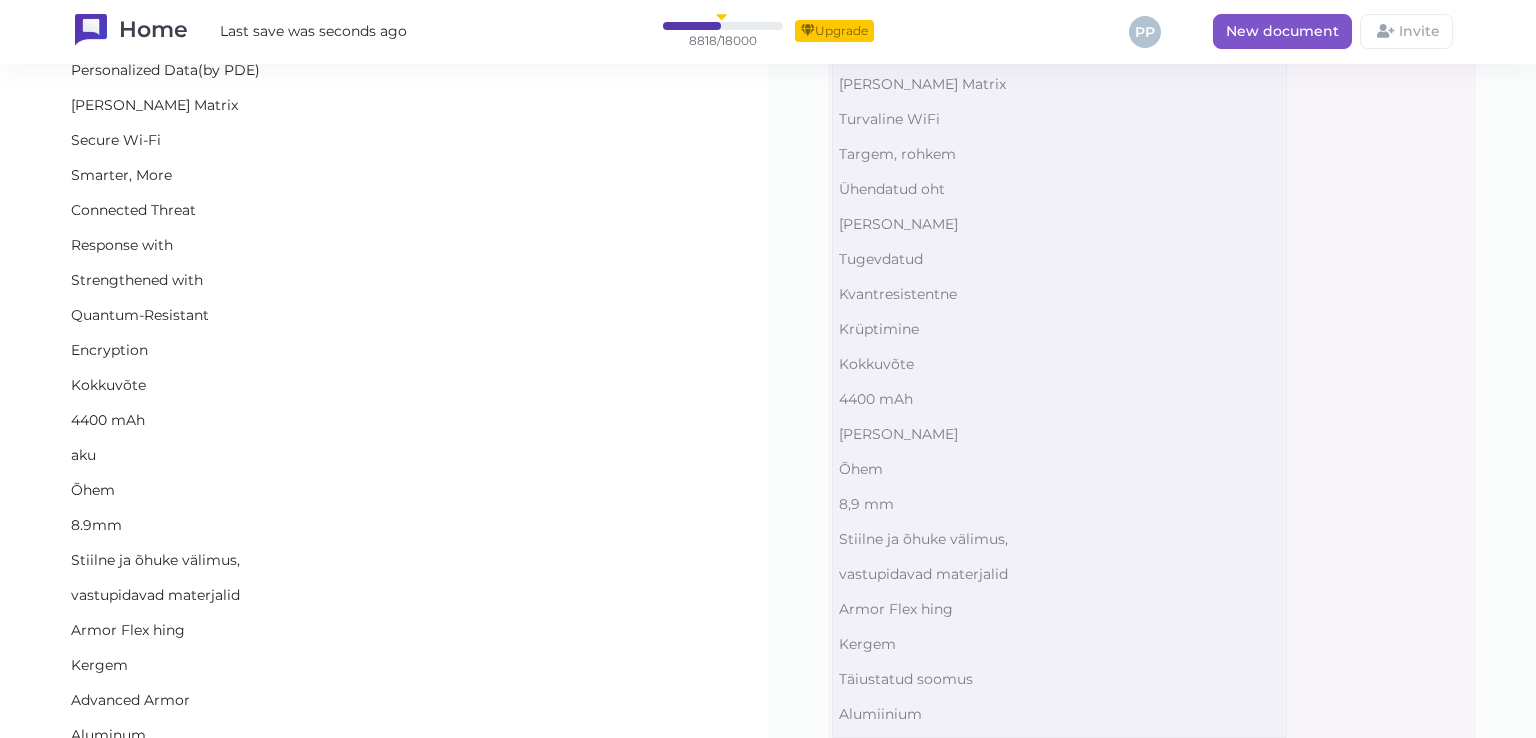 scroll, scrollTop: 11107, scrollLeft: 0, axis: vertical 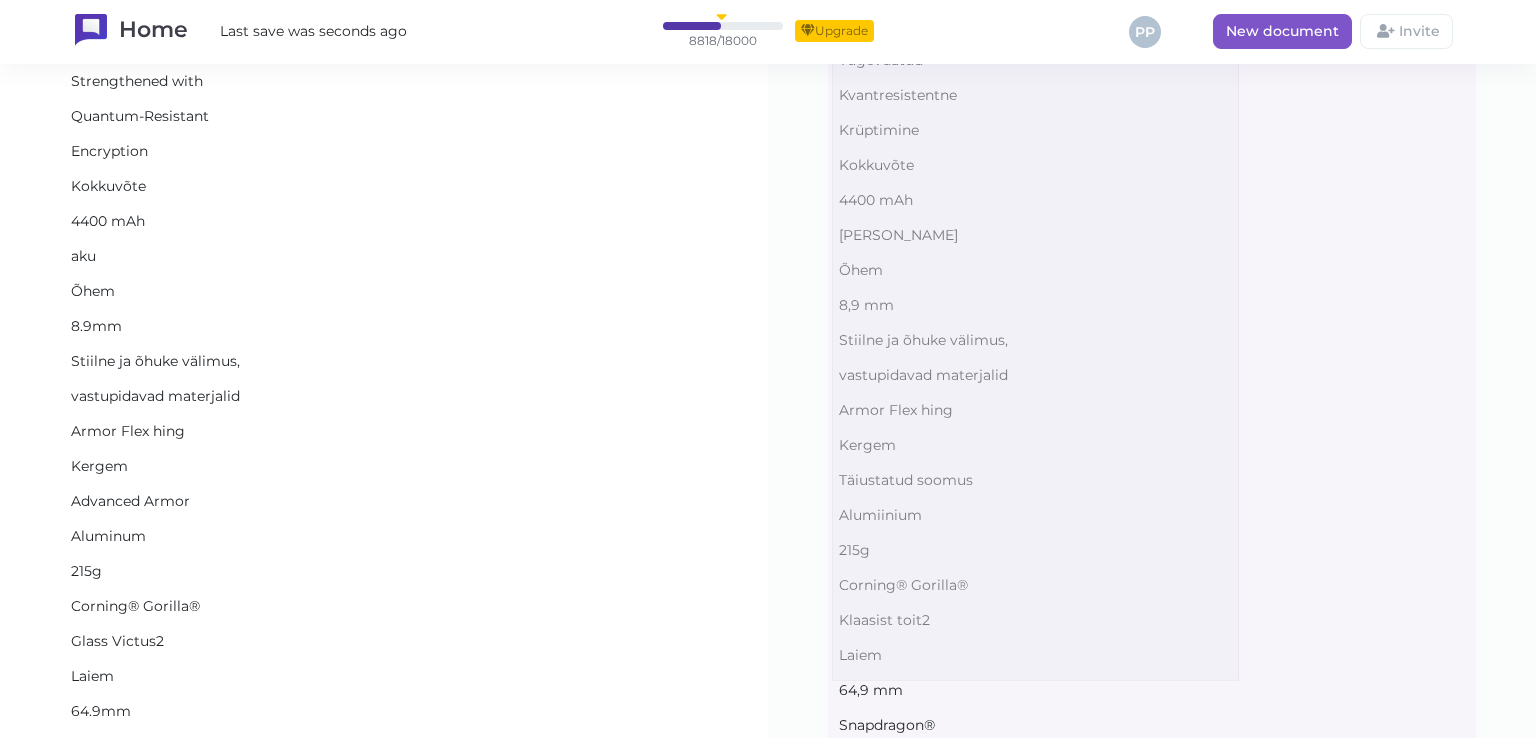 drag, startPoint x: 832, startPoint y: 194, endPoint x: 1239, endPoint y: 681, distance: 634.67944 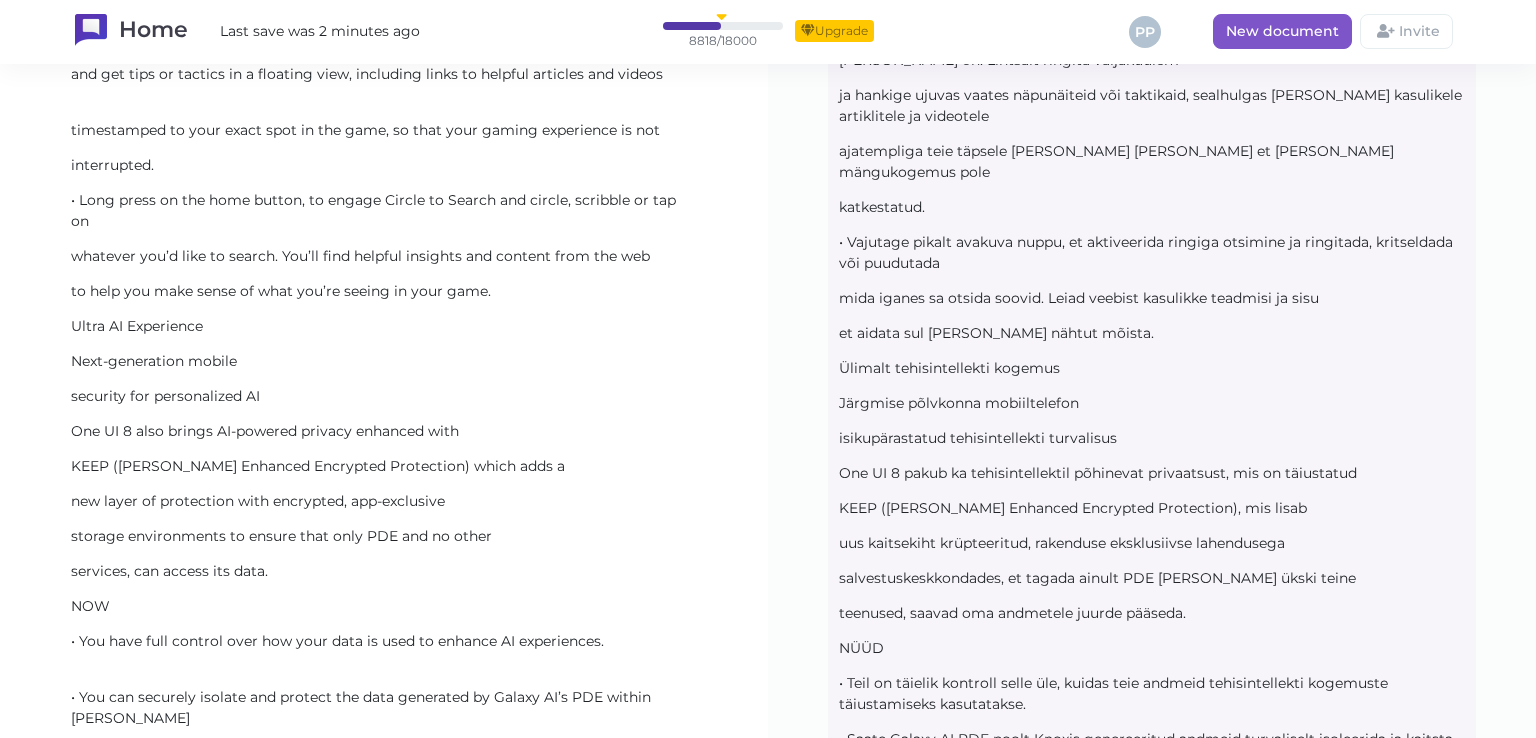 scroll, scrollTop: 9469, scrollLeft: 0, axis: vertical 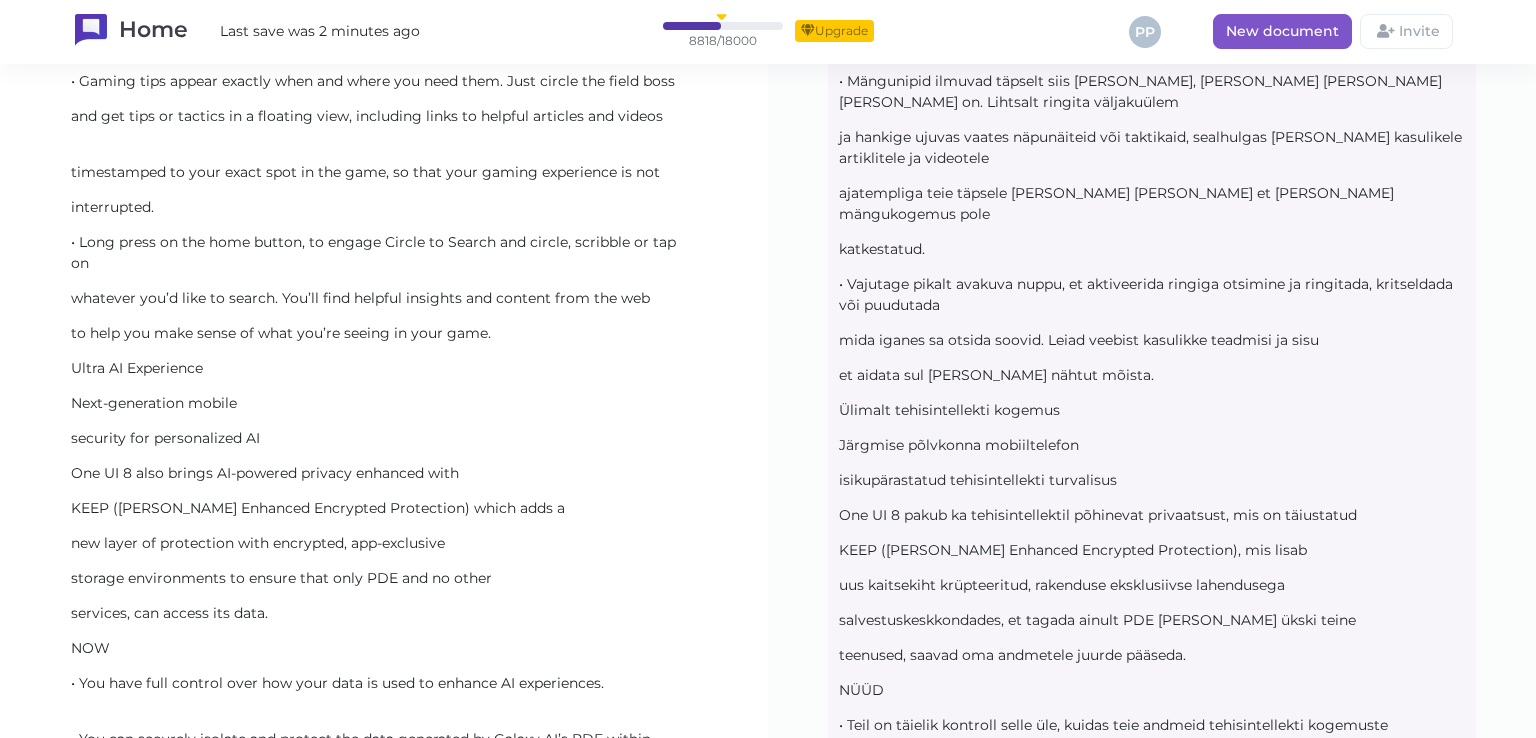 click on "Home Last save was 2 minutes ago 8818  /  18000  Upgrade PP New document Invite" at bounding box center [768, 32] 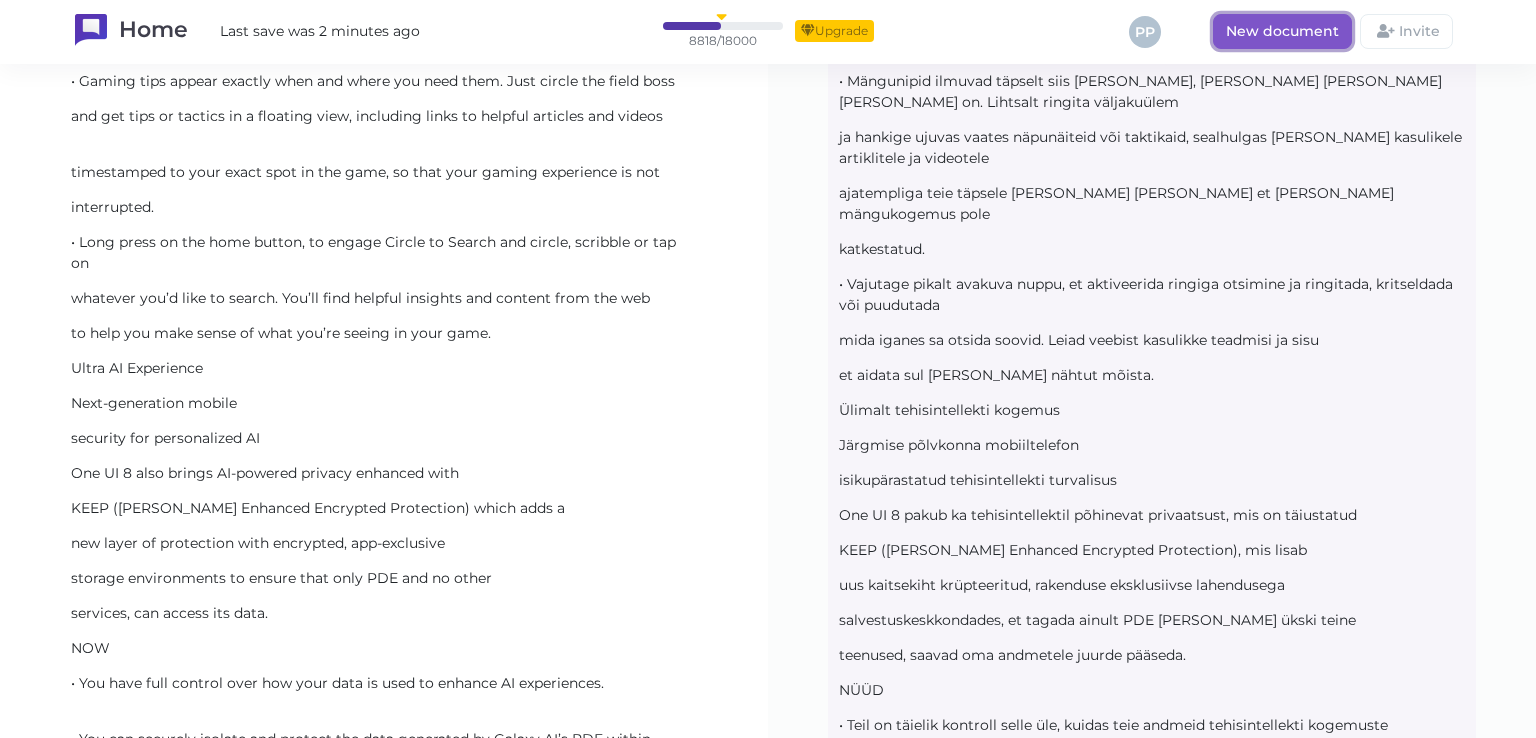 click on "New document" at bounding box center (1282, 31) 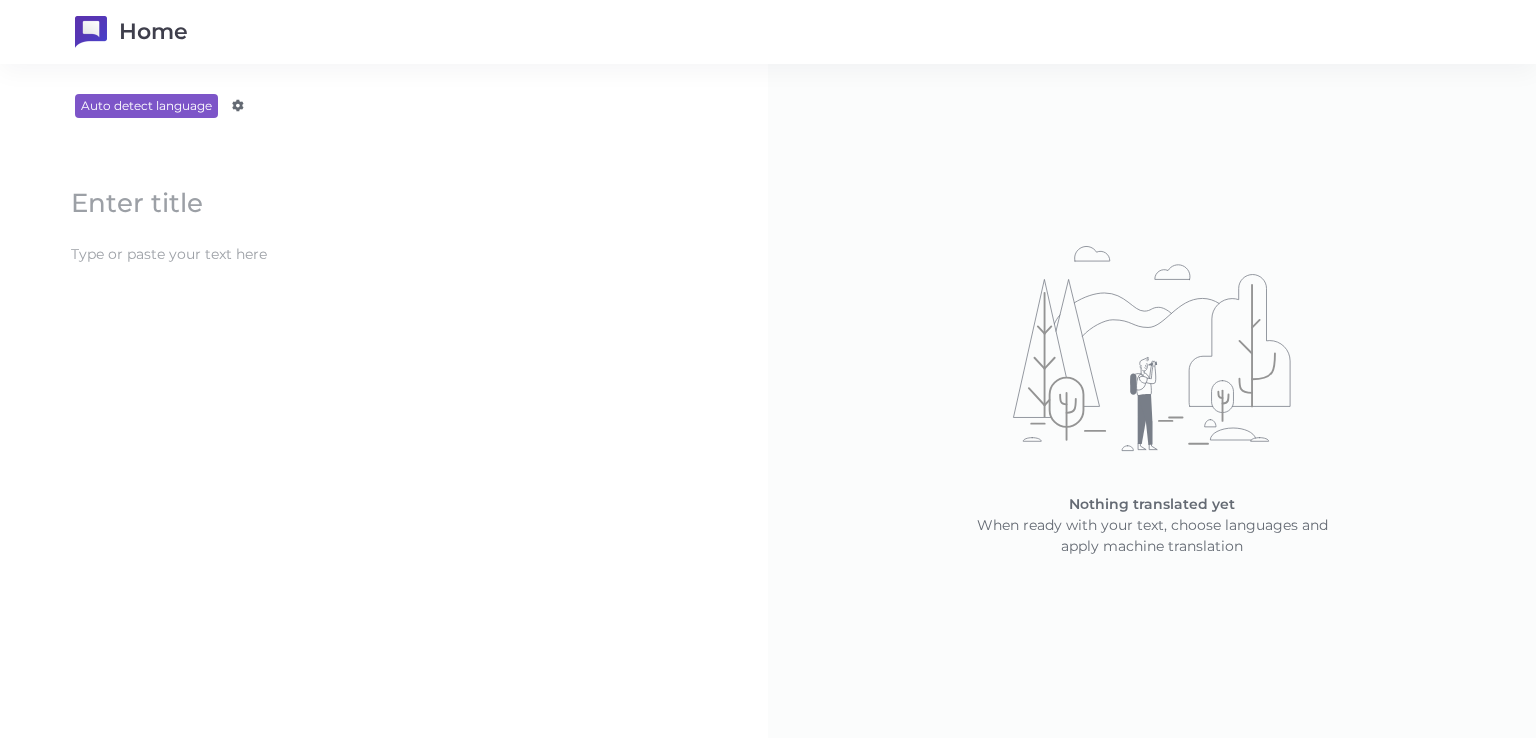 scroll, scrollTop: 0, scrollLeft: 0, axis: both 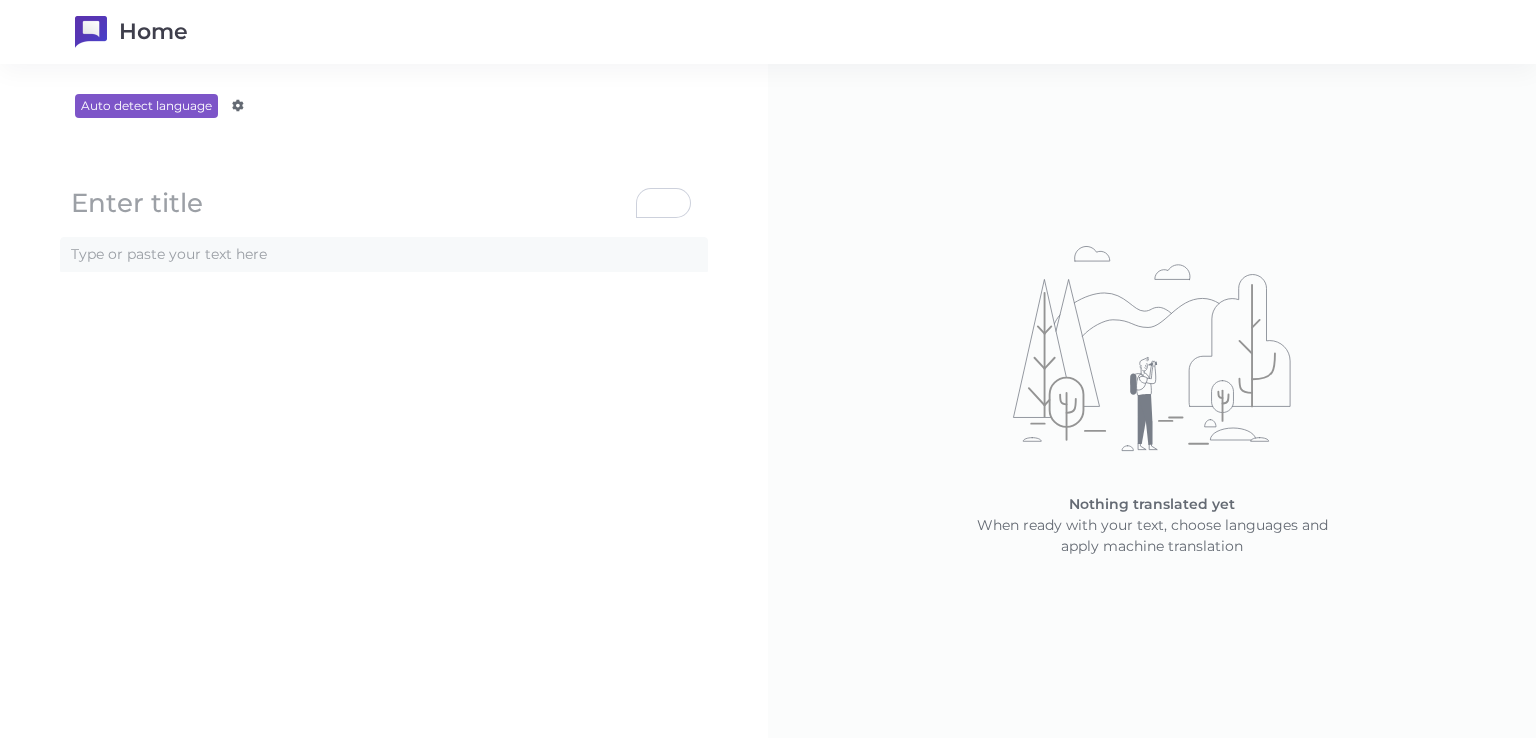 click 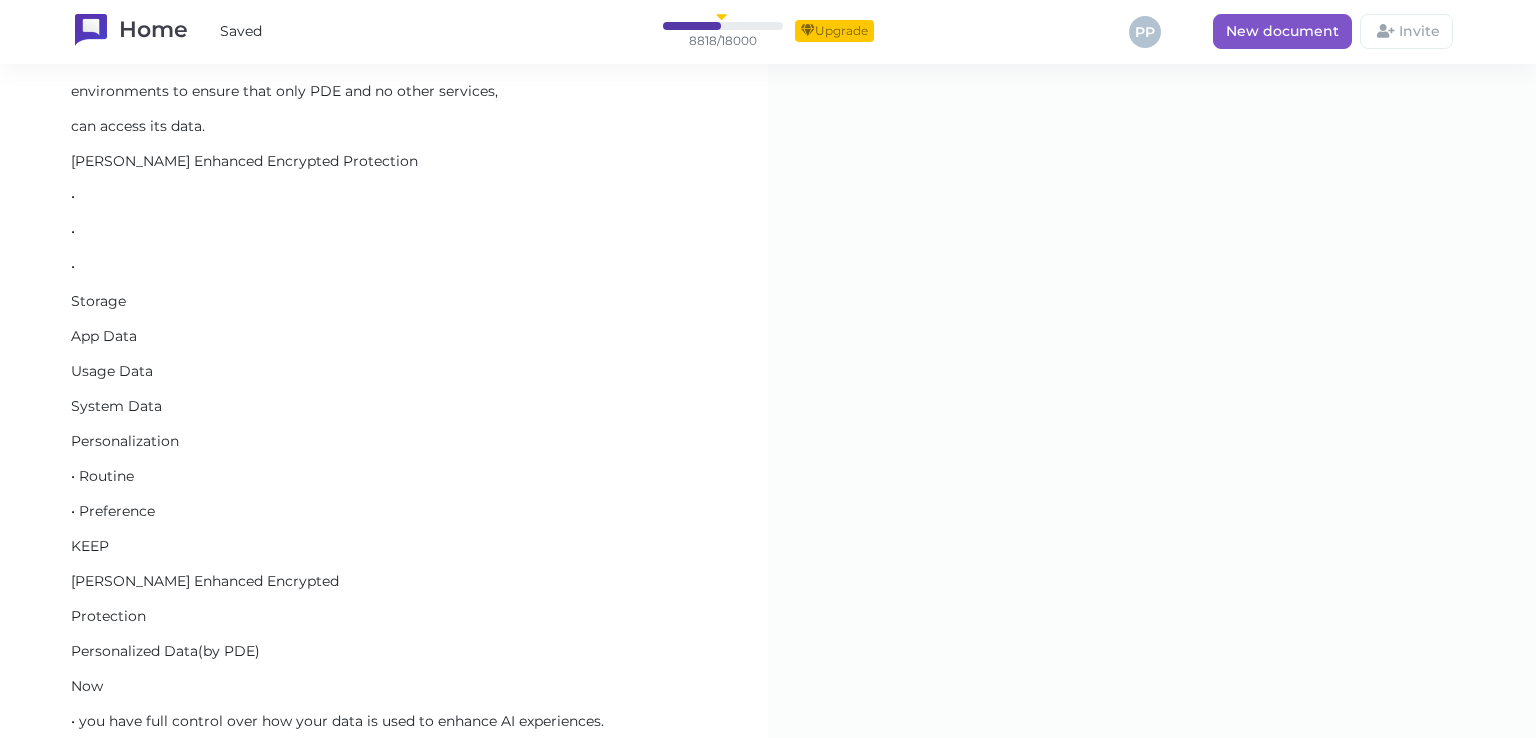 scroll, scrollTop: 15066, scrollLeft: 0, axis: vertical 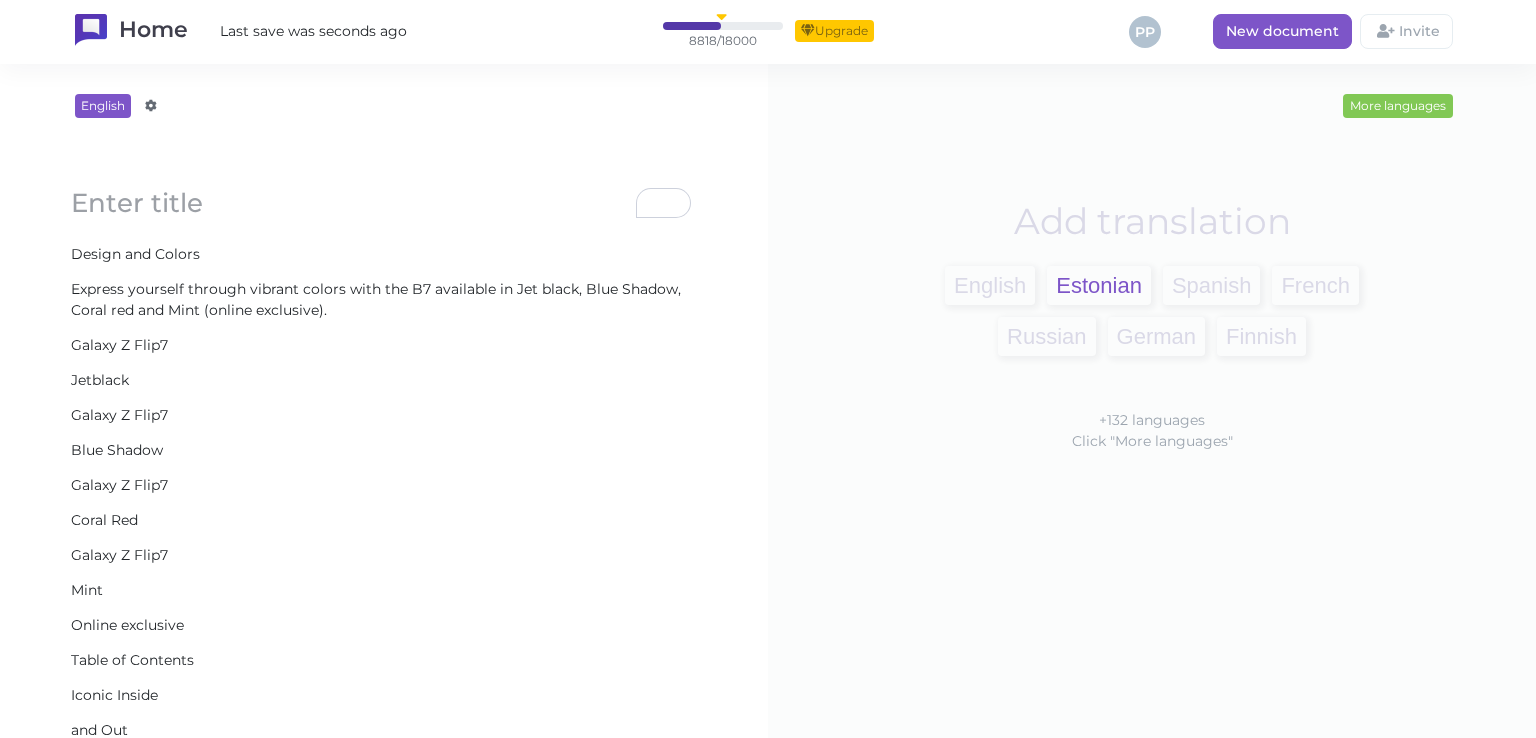click on "Estonian" at bounding box center [1099, 285] 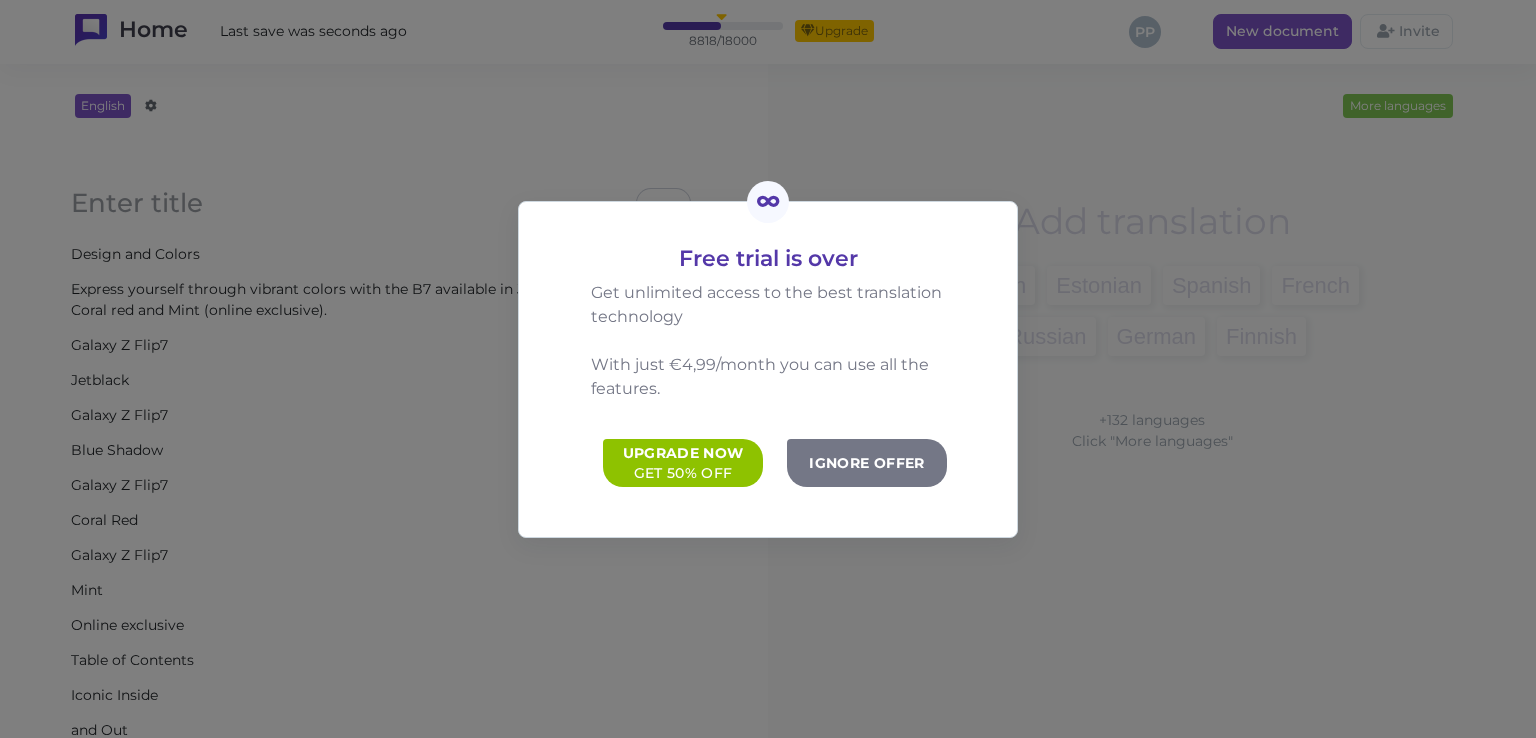 click on "Ignore offer" at bounding box center (867, 463) 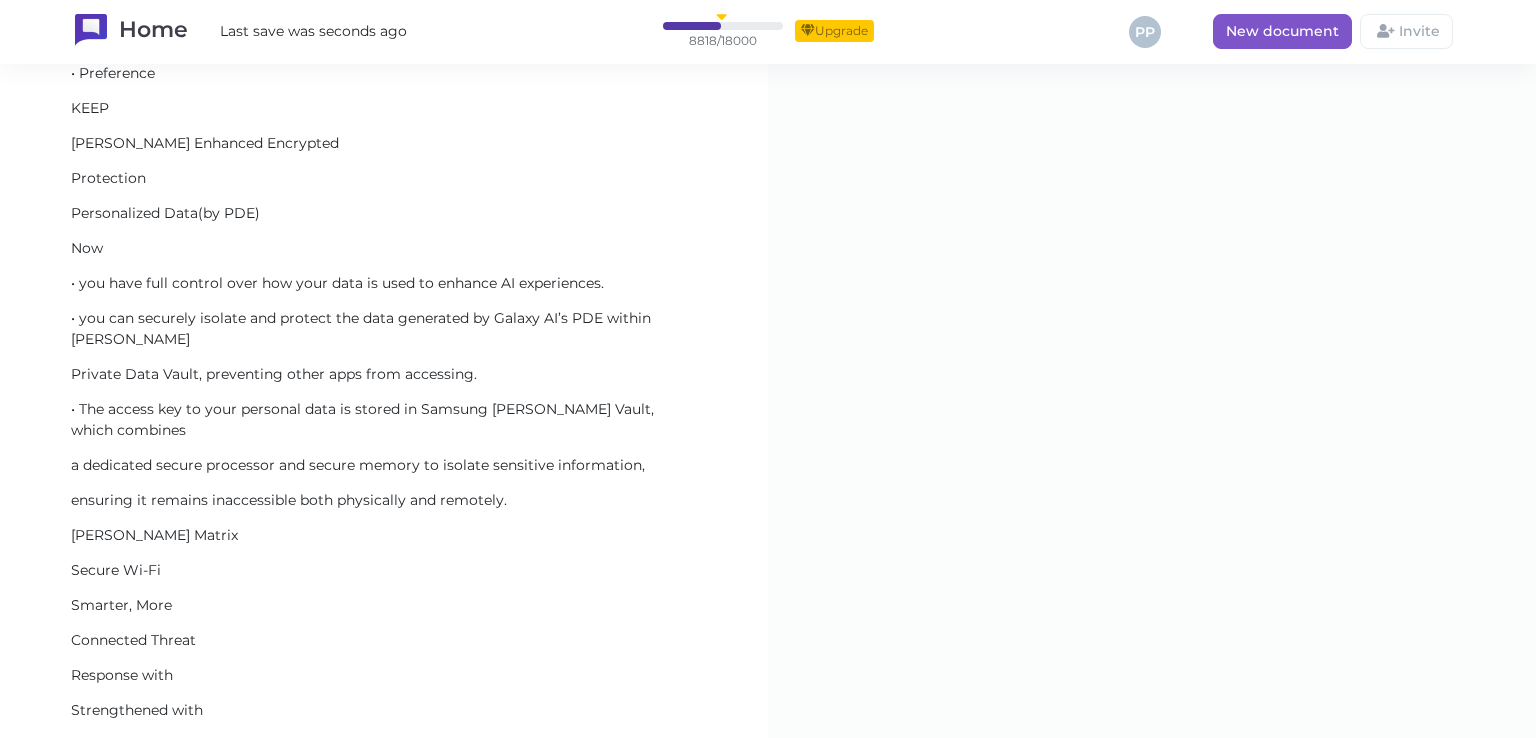 scroll, scrollTop: 15276, scrollLeft: 0, axis: vertical 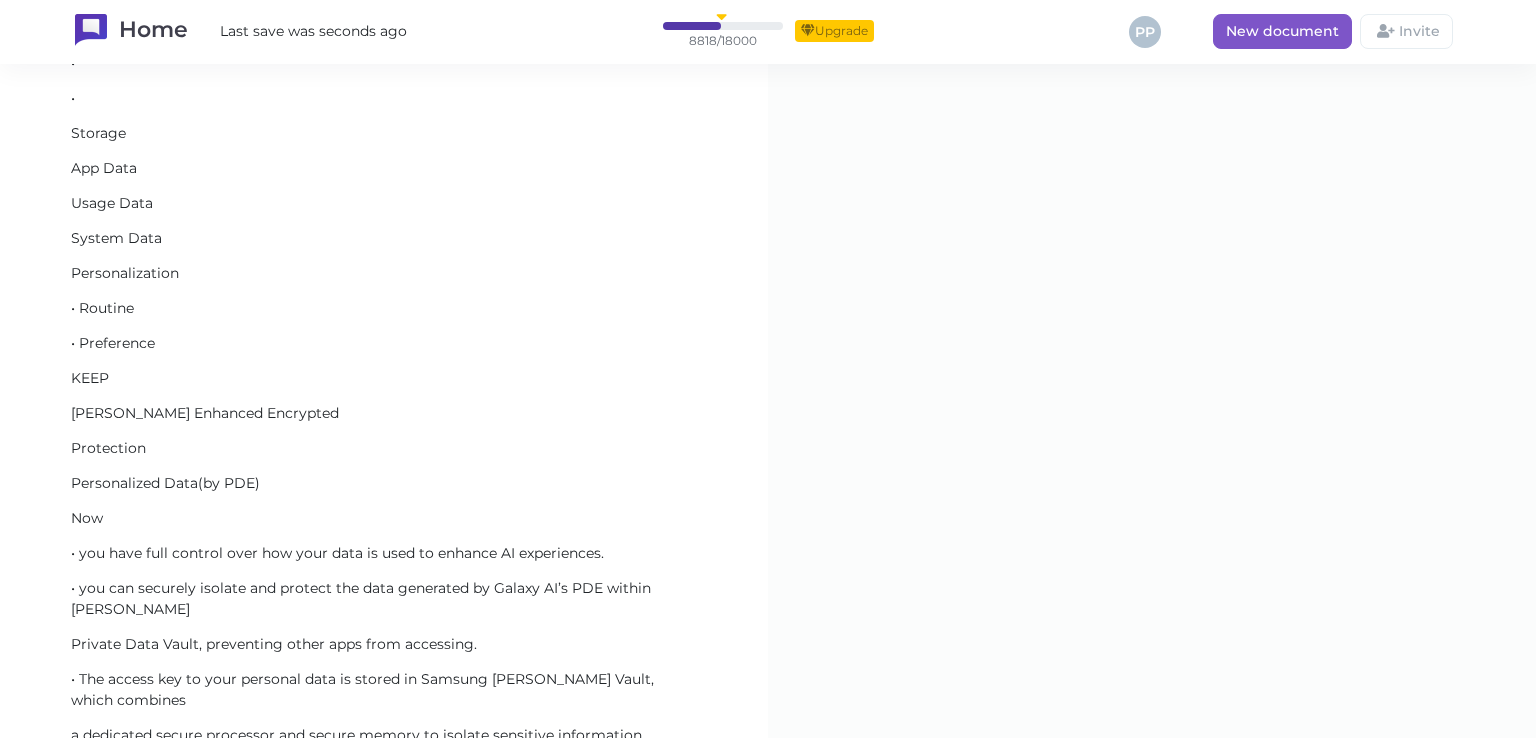 click on "Strengthened with" 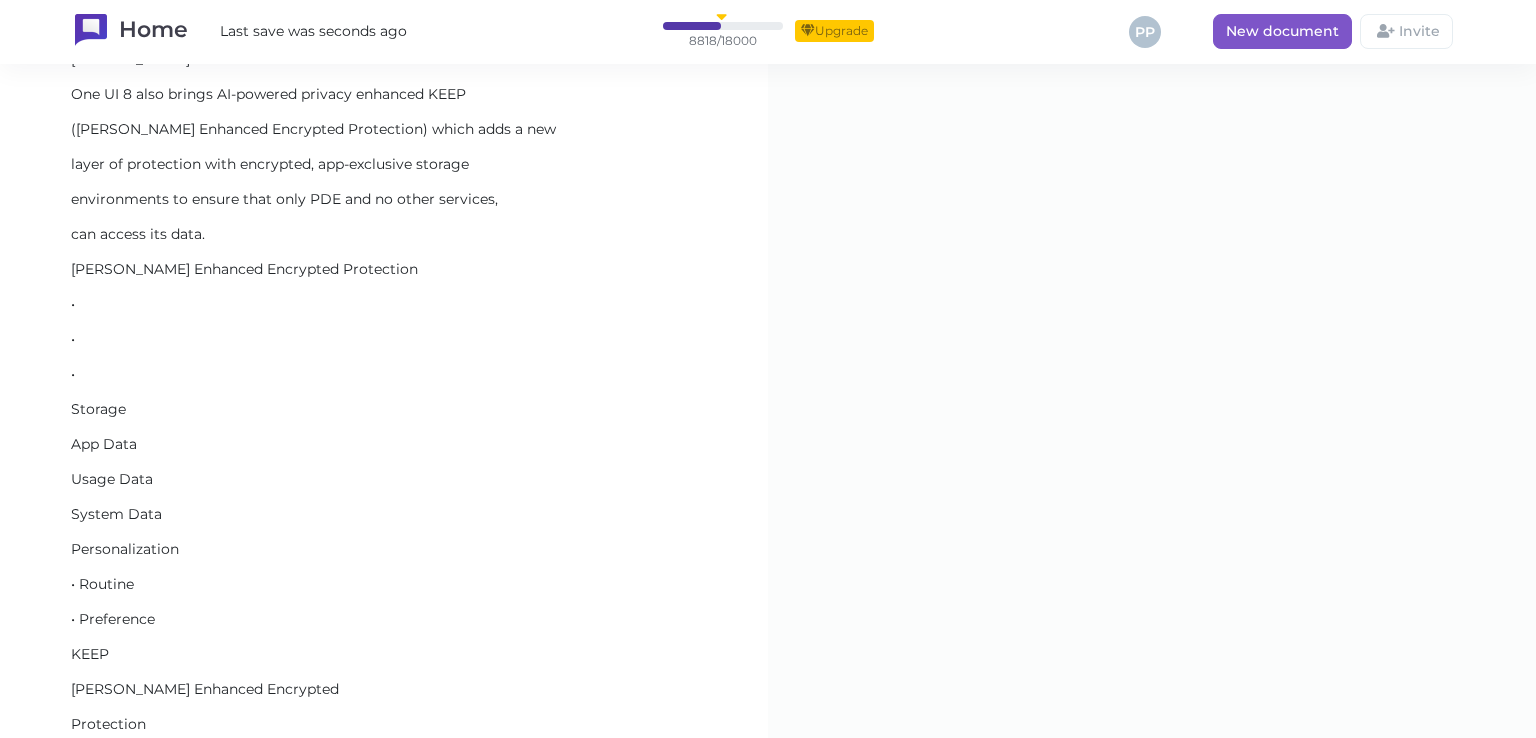 scroll, scrollTop: 14994, scrollLeft: 0, axis: vertical 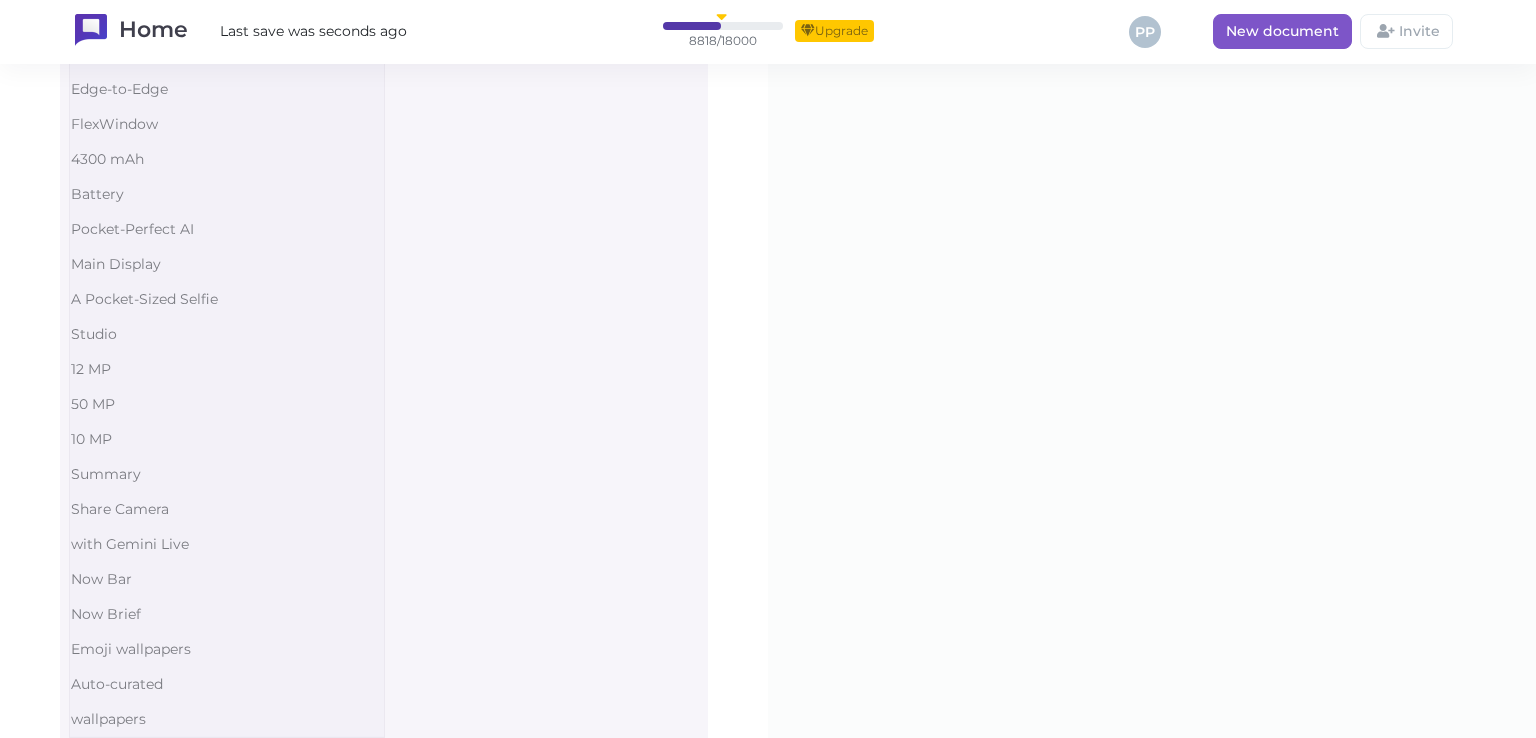 drag, startPoint x: 69, startPoint y: 141, endPoint x: 385, endPoint y: 776, distance: 709.28204 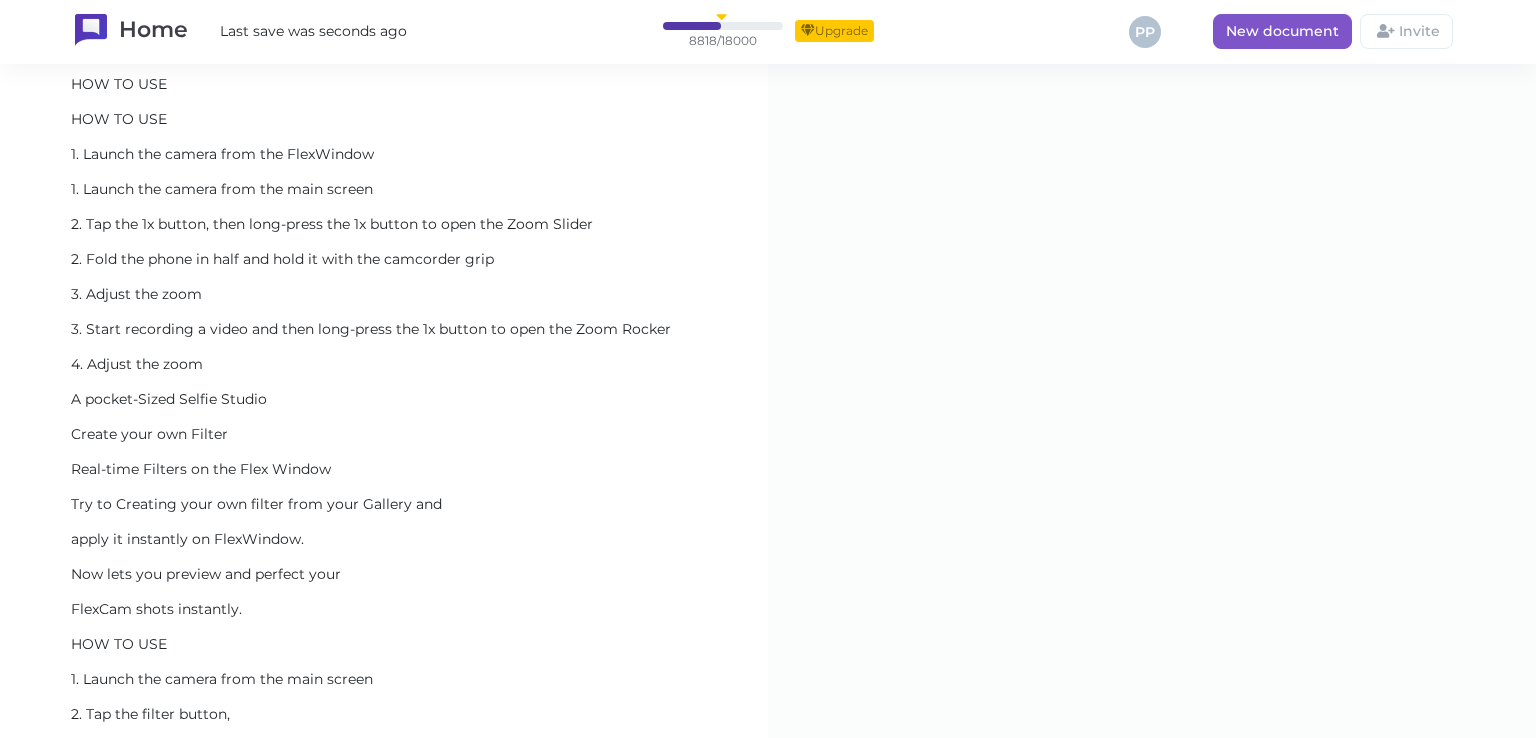scroll, scrollTop: 13769, scrollLeft: 0, axis: vertical 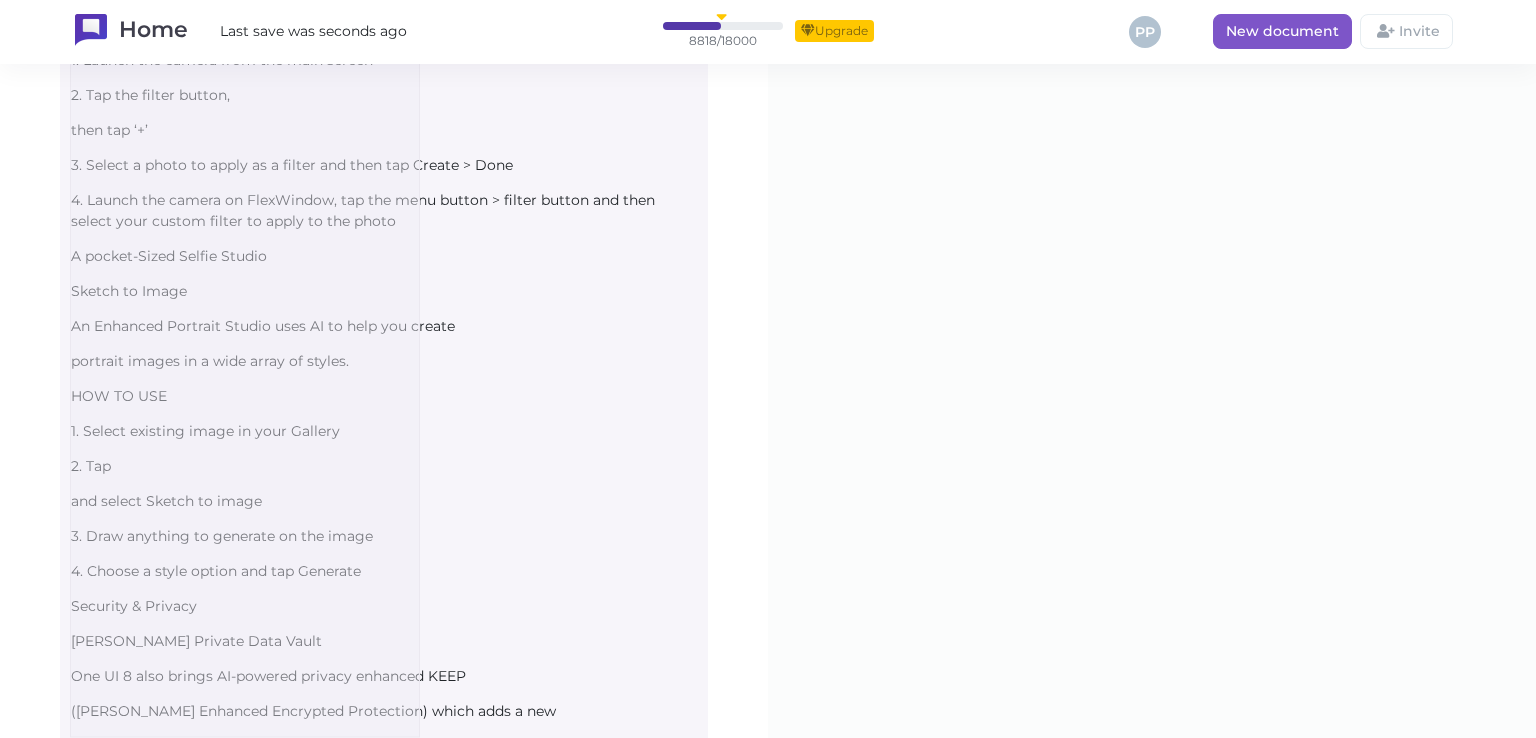 drag, startPoint x: 70, startPoint y: 198, endPoint x: 420, endPoint y: 776, distance: 675.71 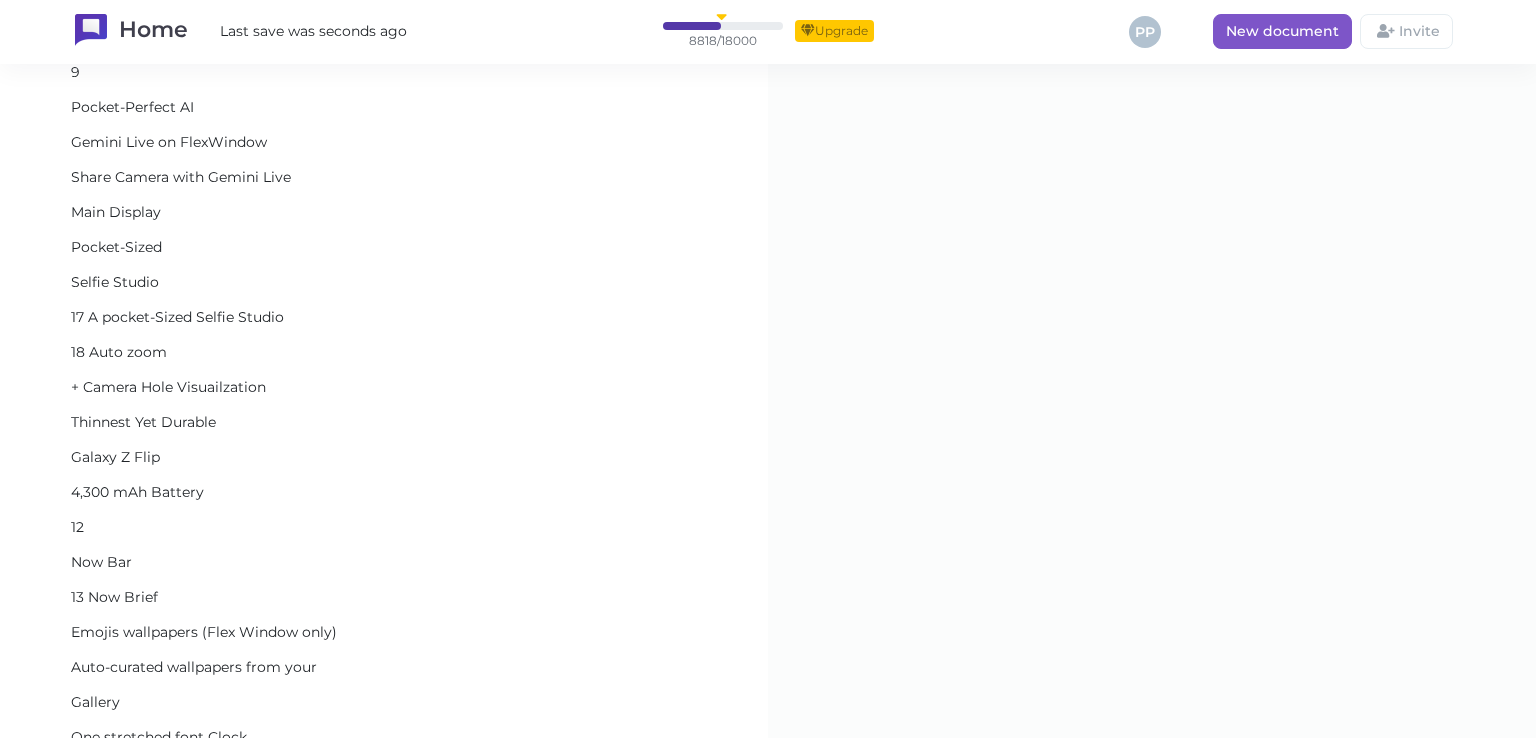 scroll, scrollTop: 0, scrollLeft: 0, axis: both 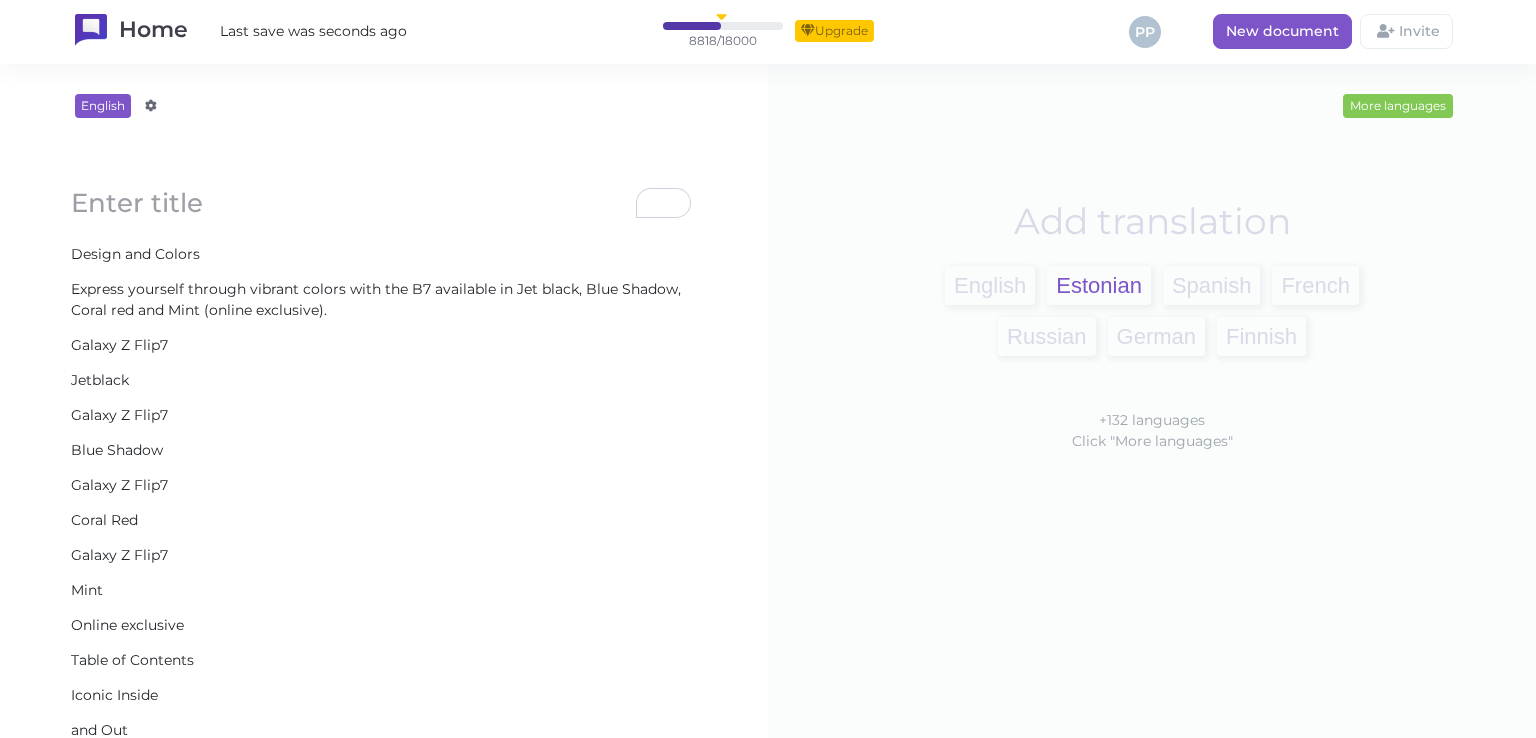 click on "Estonian" at bounding box center [1099, 285] 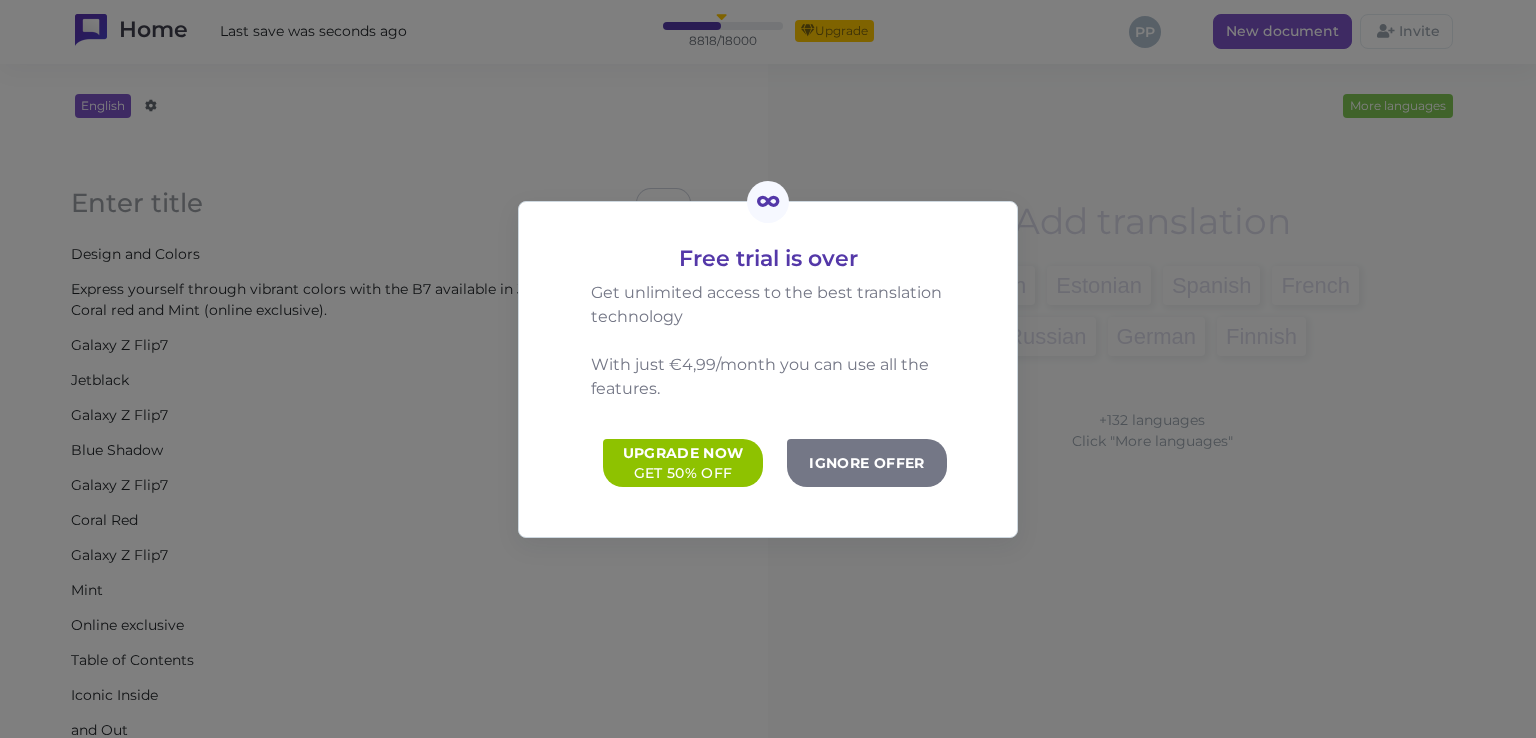 click on "Free trial is over Get unlimited access to the best translation technology With just €4,99/month you can use all the features. Upgrade now Get 50% off Ignore offer" at bounding box center (768, 369) 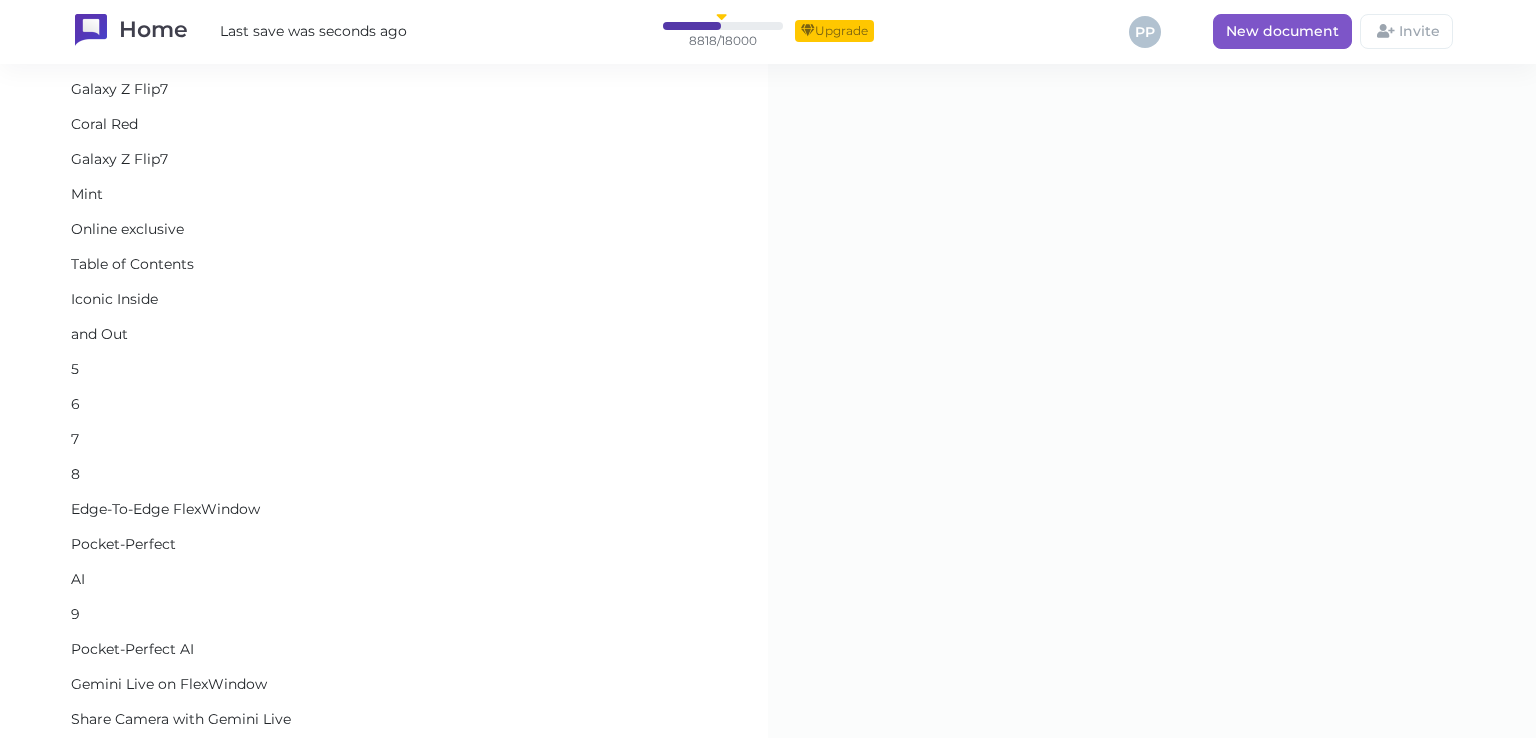 scroll, scrollTop: 386, scrollLeft: 0, axis: vertical 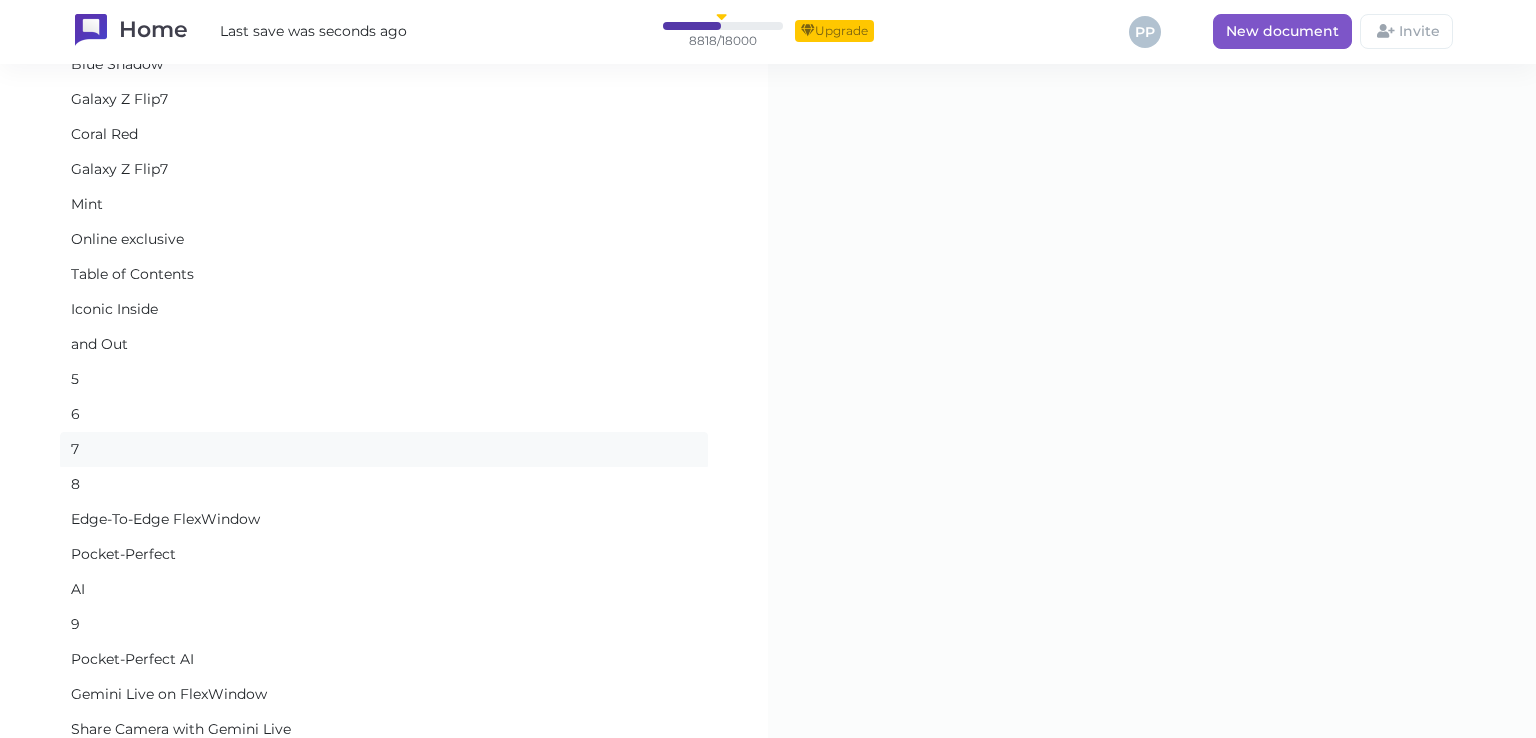 click on "7" 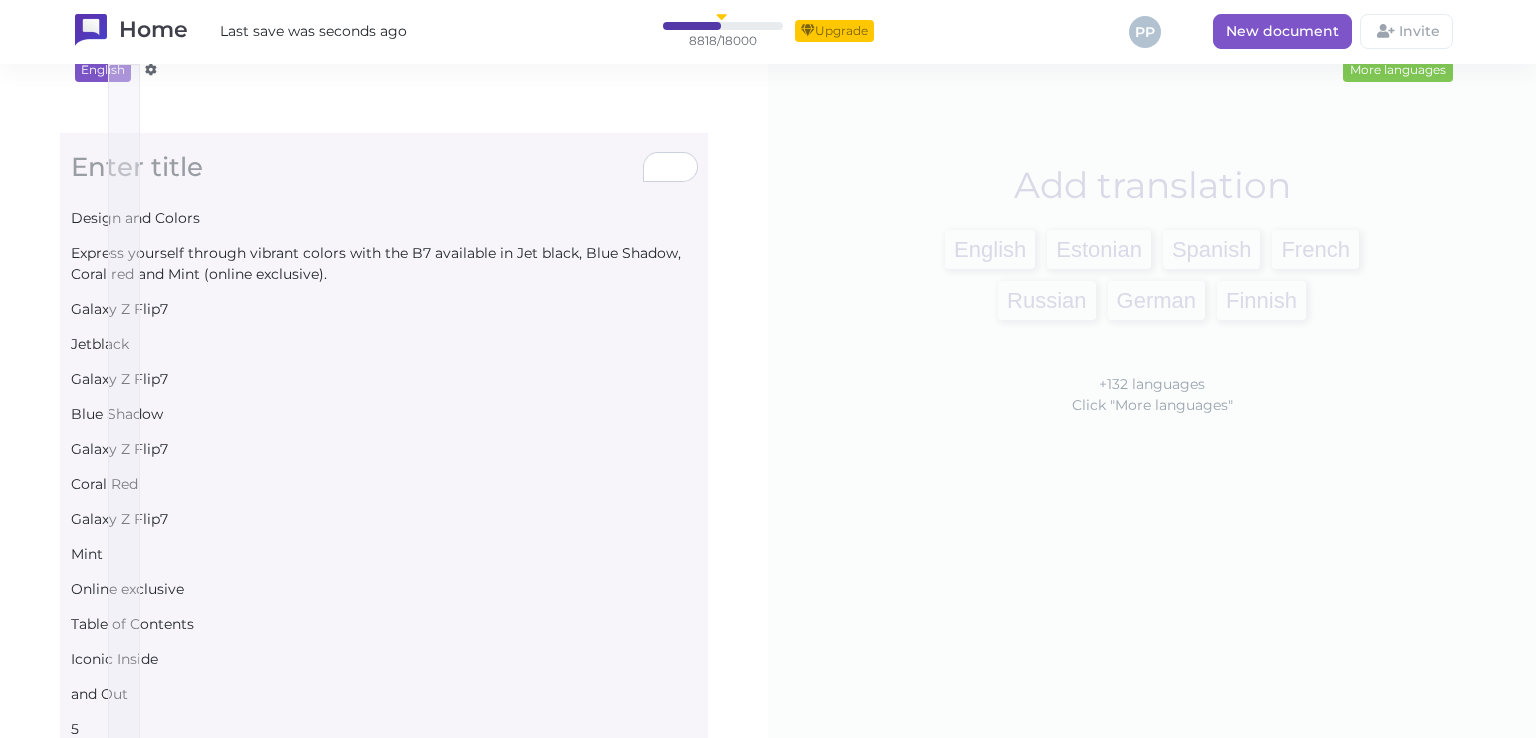 scroll, scrollTop: 0, scrollLeft: 0, axis: both 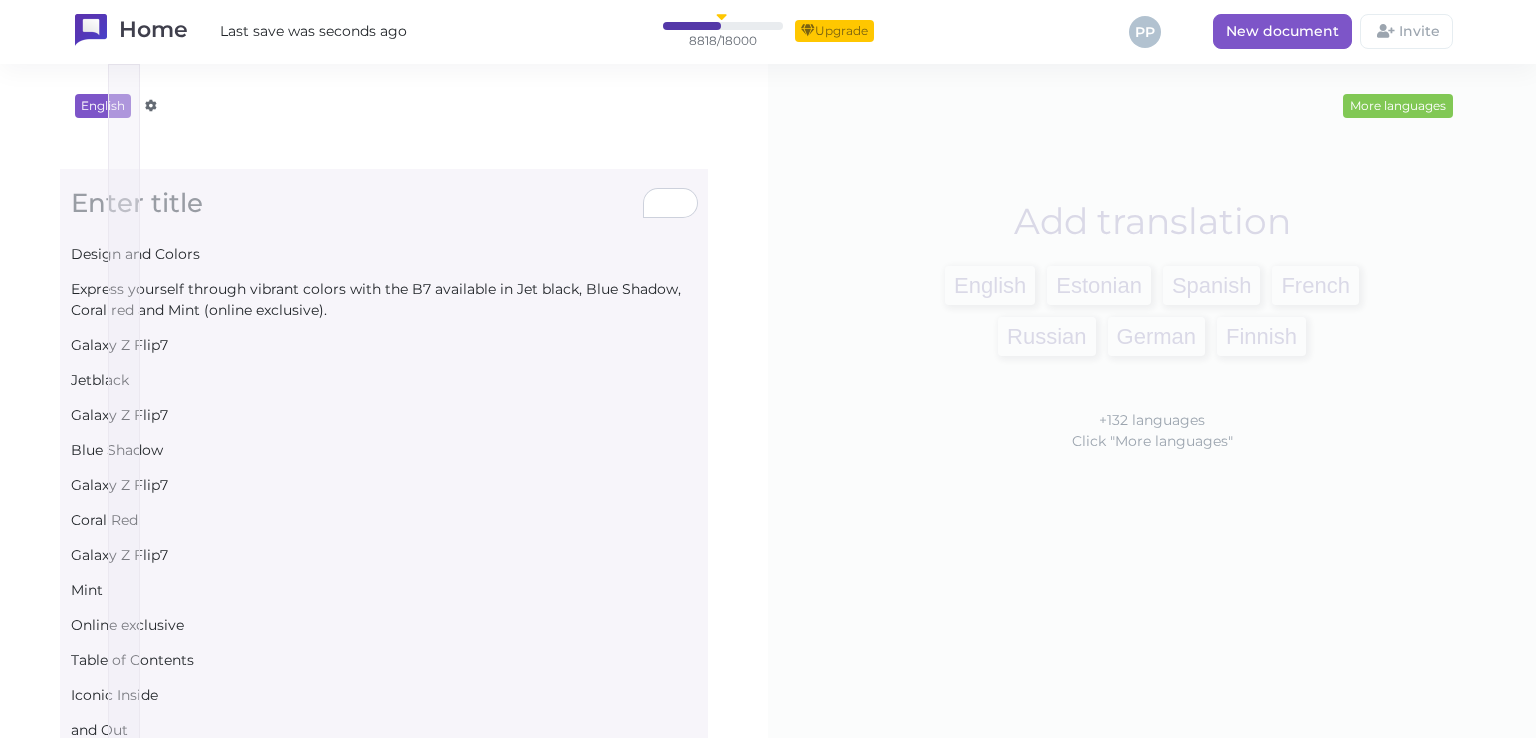 drag, startPoint x: 140, startPoint y: 442, endPoint x: 108, endPoint y: 4, distance: 439.1674 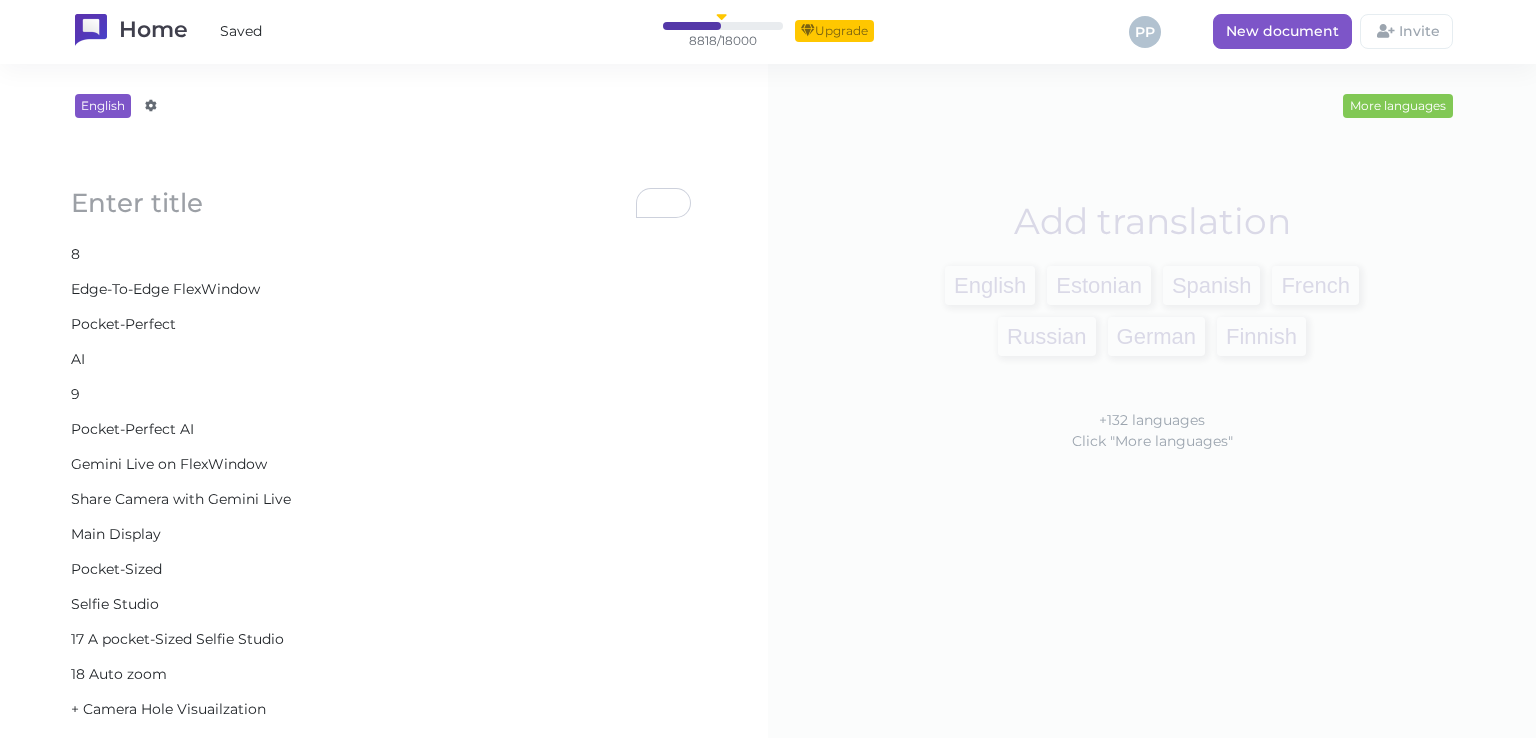 click on "Edge-To-Edge FlexWindow" at bounding box center (384, 324) 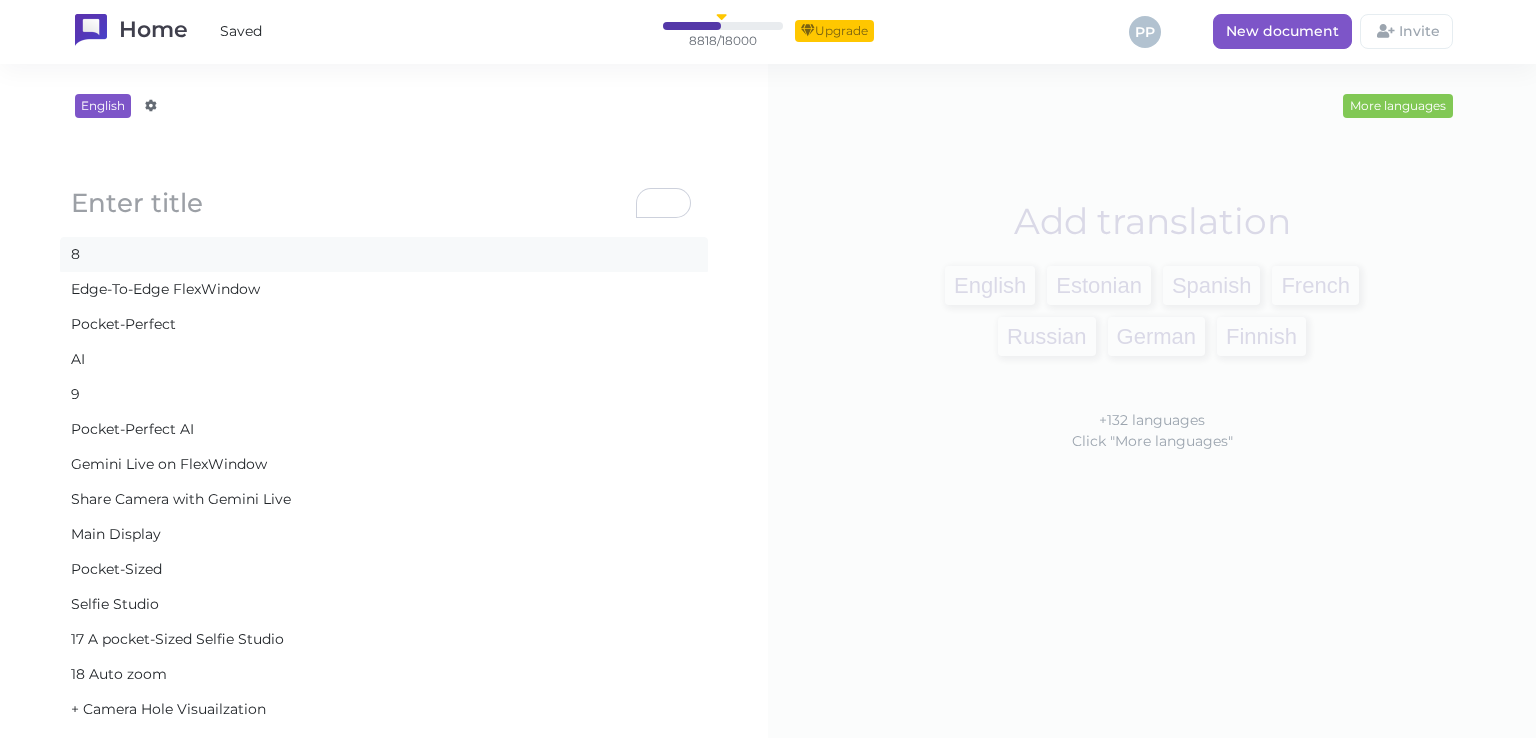 click on "8" 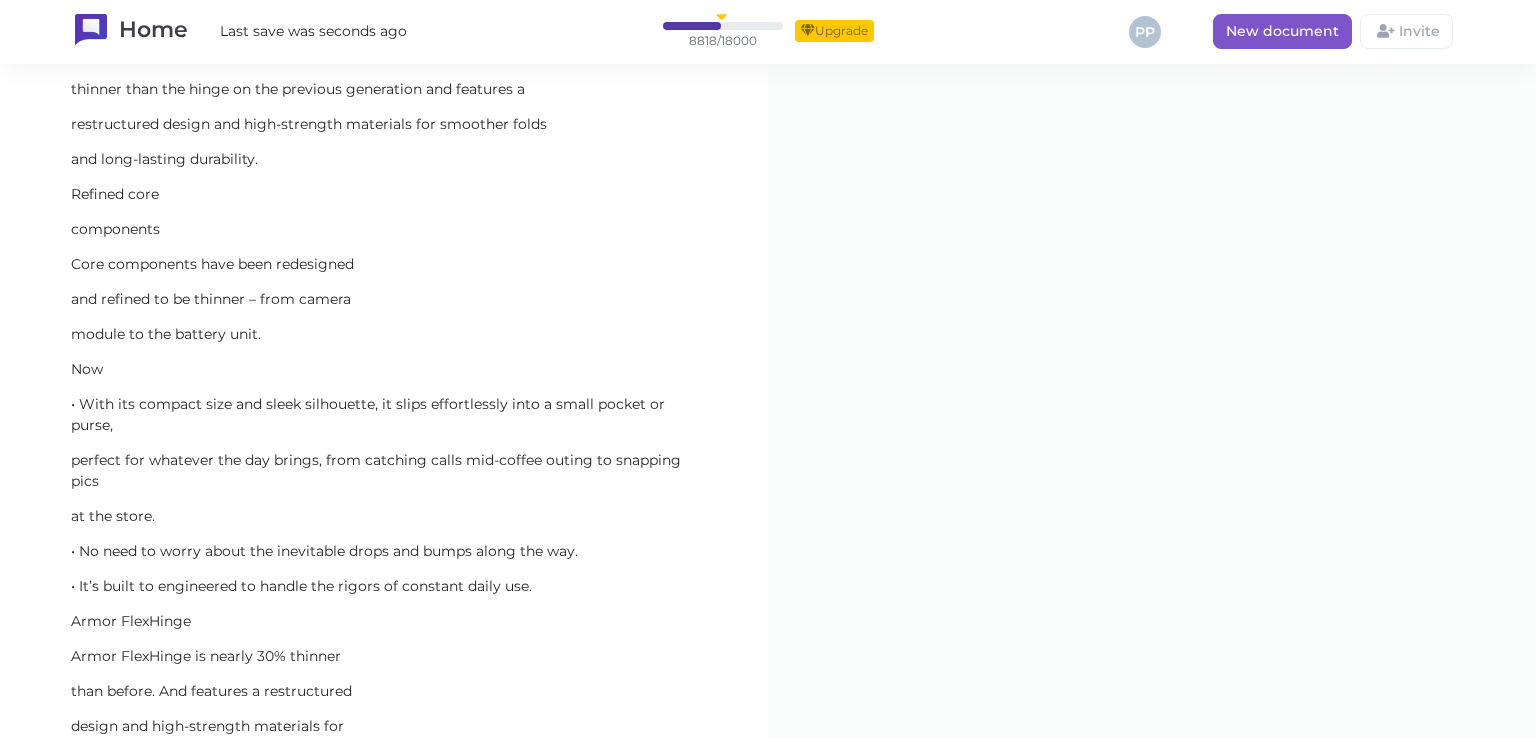 scroll, scrollTop: 3626, scrollLeft: 0, axis: vertical 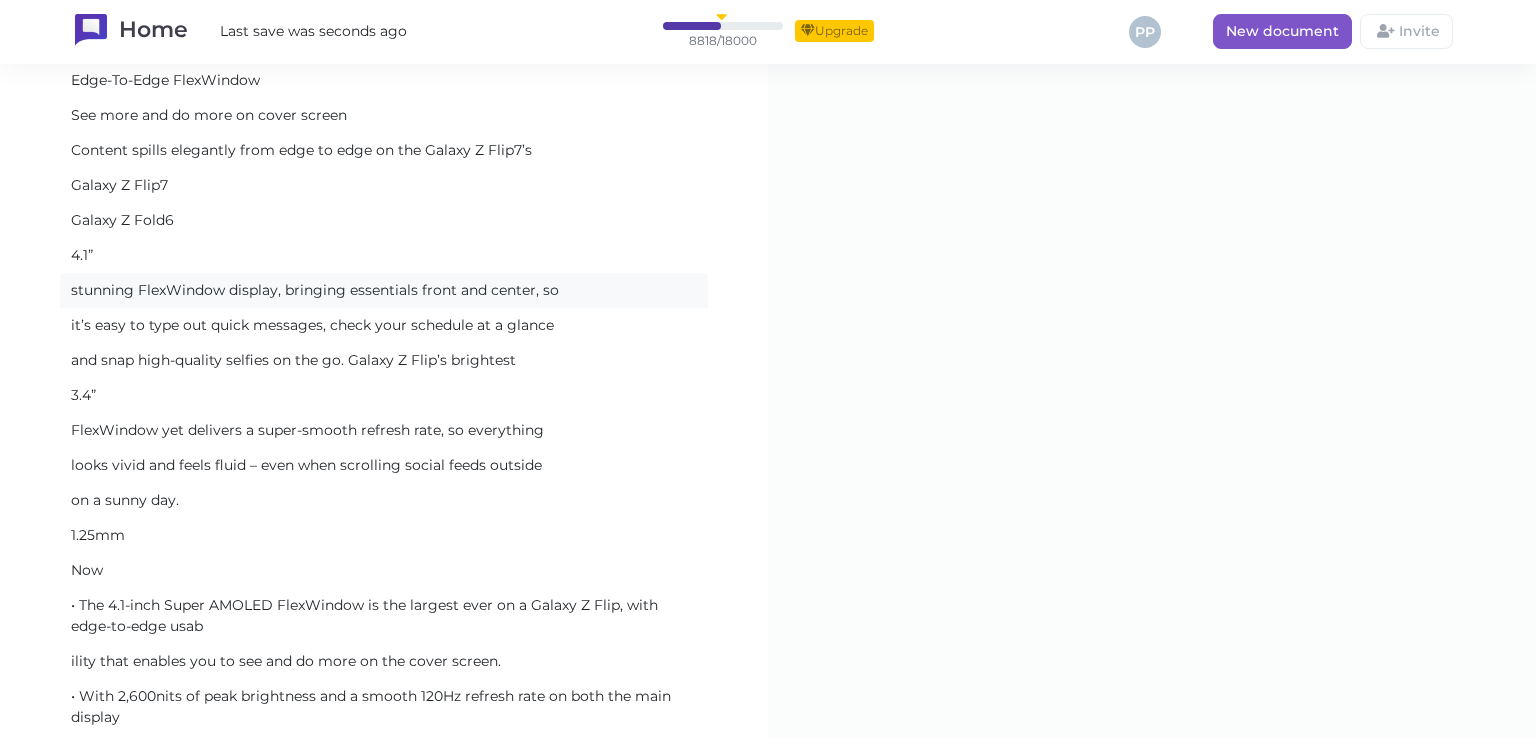 click on "stunning FlexWindow display, bringing essentials front and center, so" 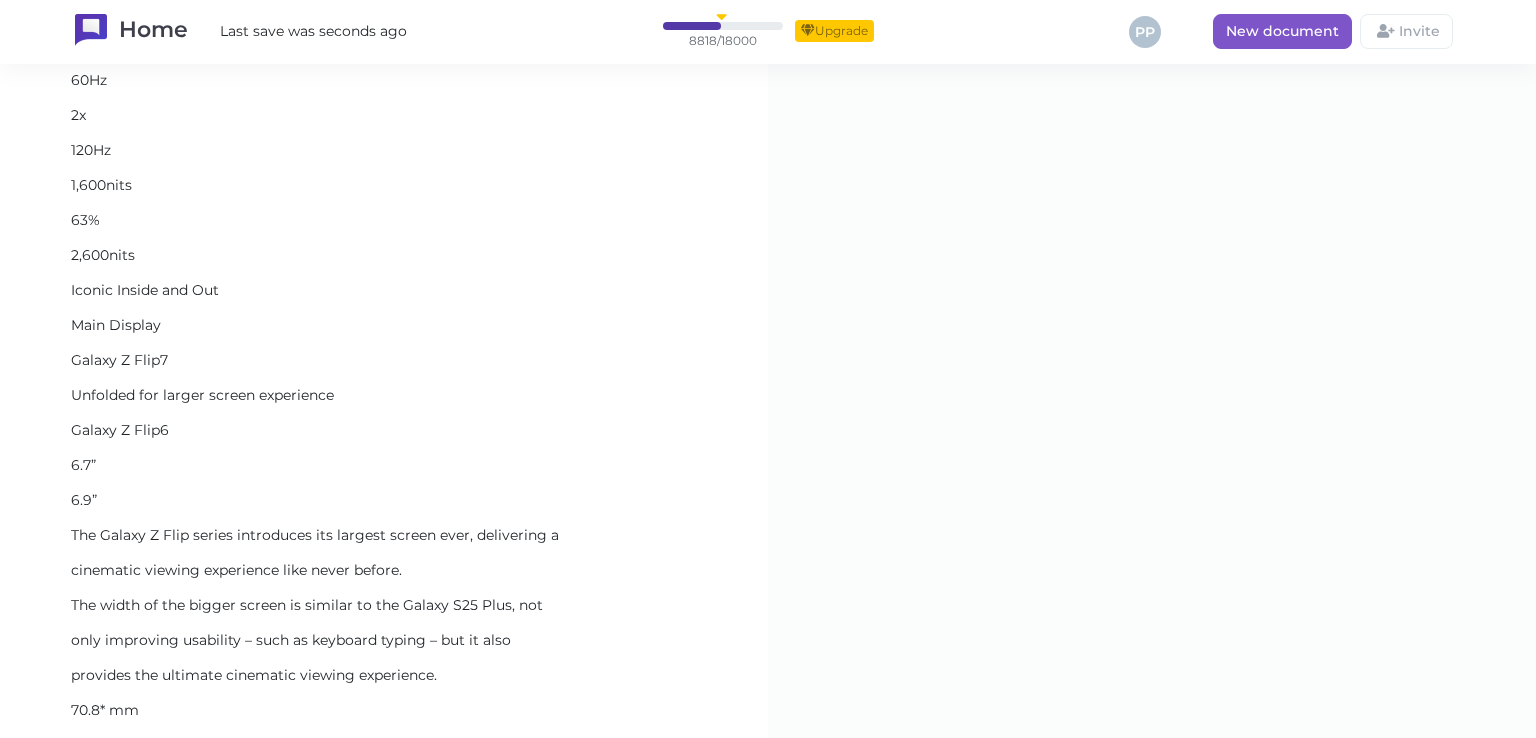 scroll, scrollTop: 2113, scrollLeft: 0, axis: vertical 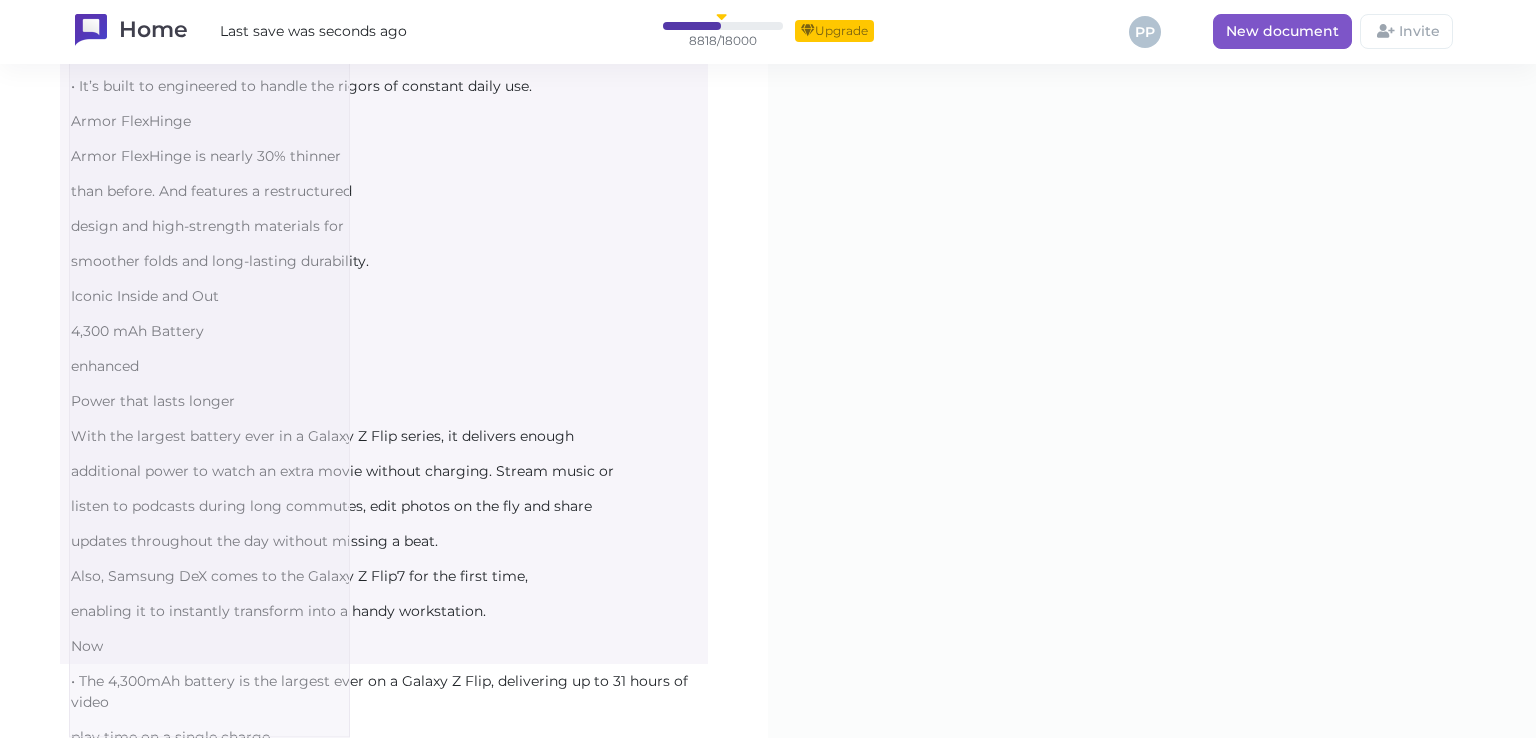 drag, startPoint x: 69, startPoint y: 229, endPoint x: 350, endPoint y: 776, distance: 614.95526 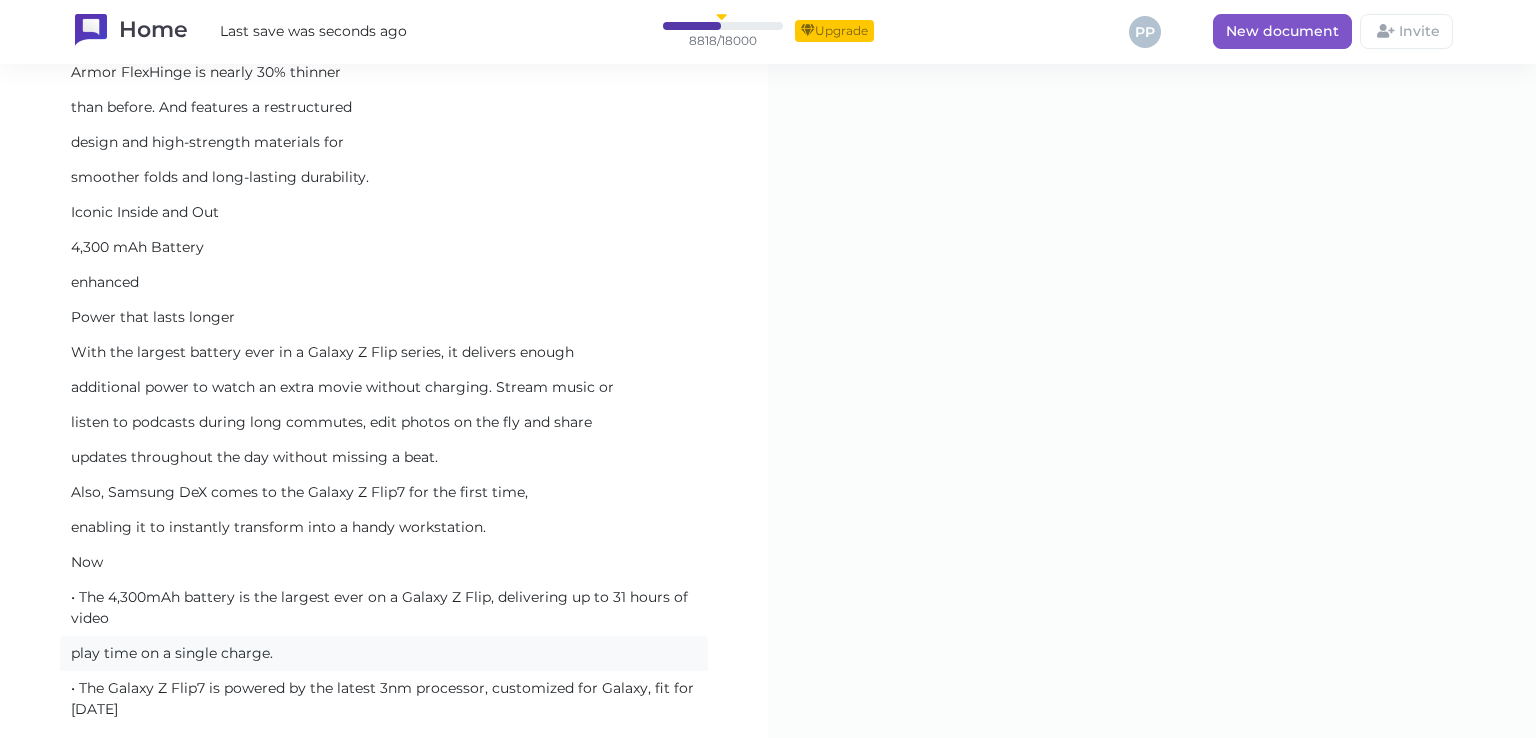 click on "play time on a single charge." 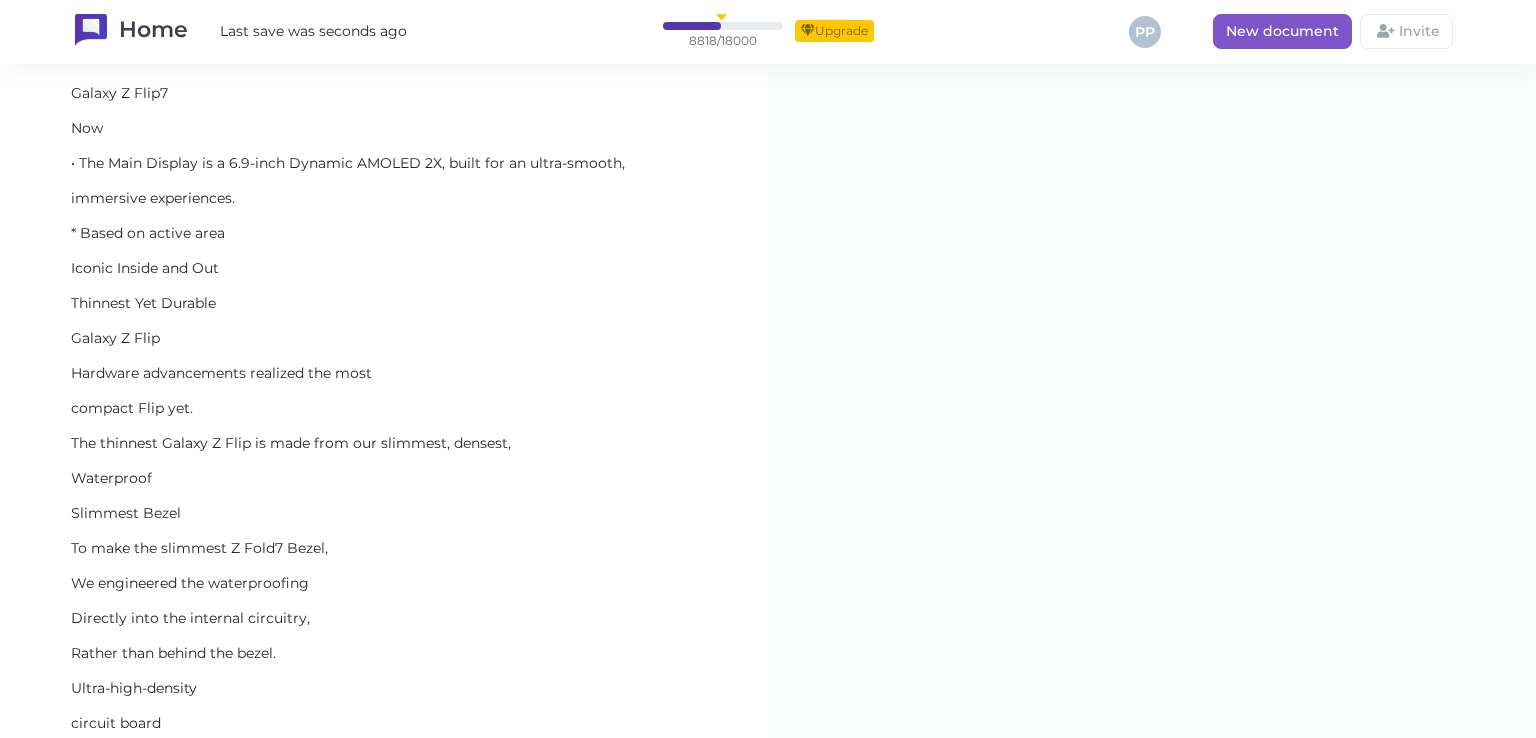scroll, scrollTop: 2813, scrollLeft: 0, axis: vertical 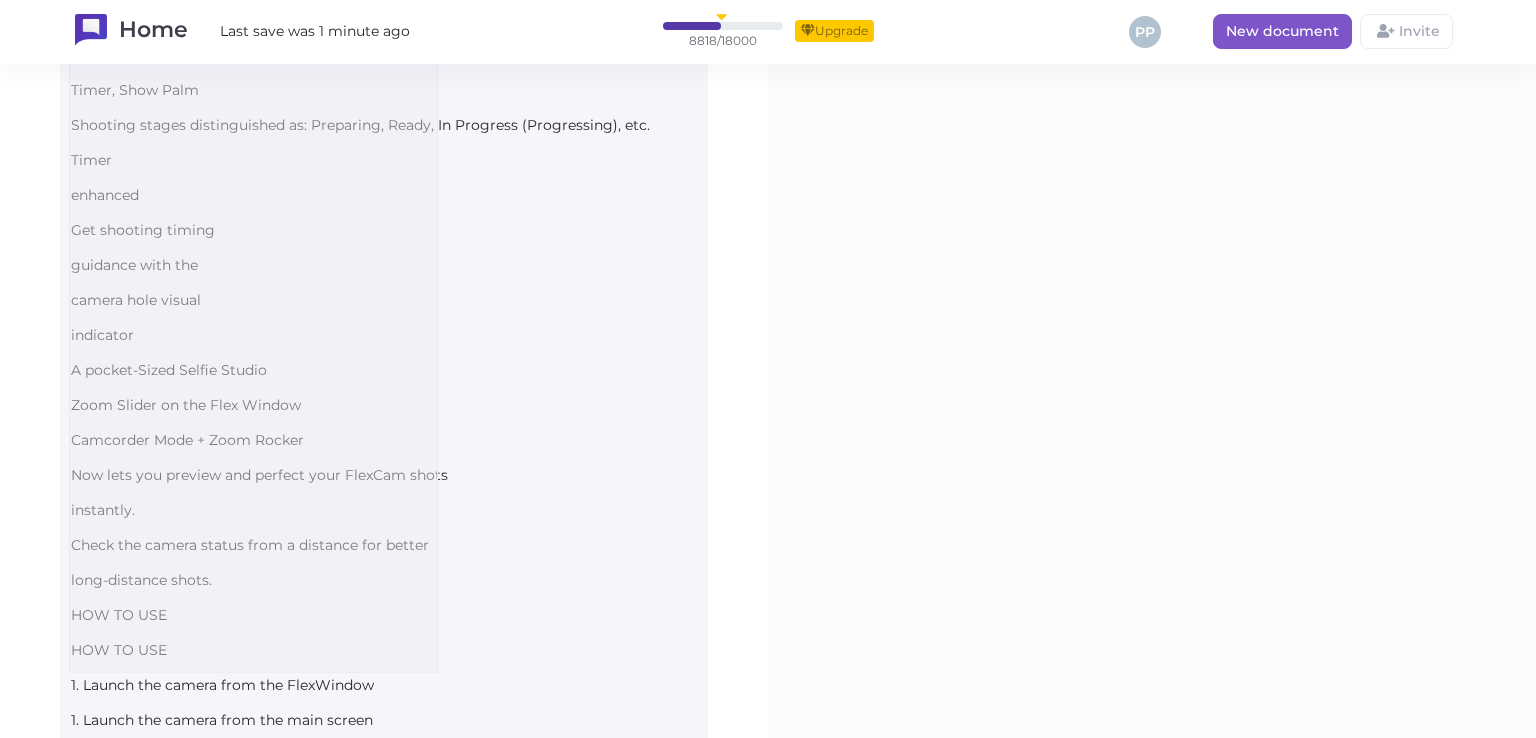 drag, startPoint x: 69, startPoint y: 235, endPoint x: 438, endPoint y: 673, distance: 572.7172 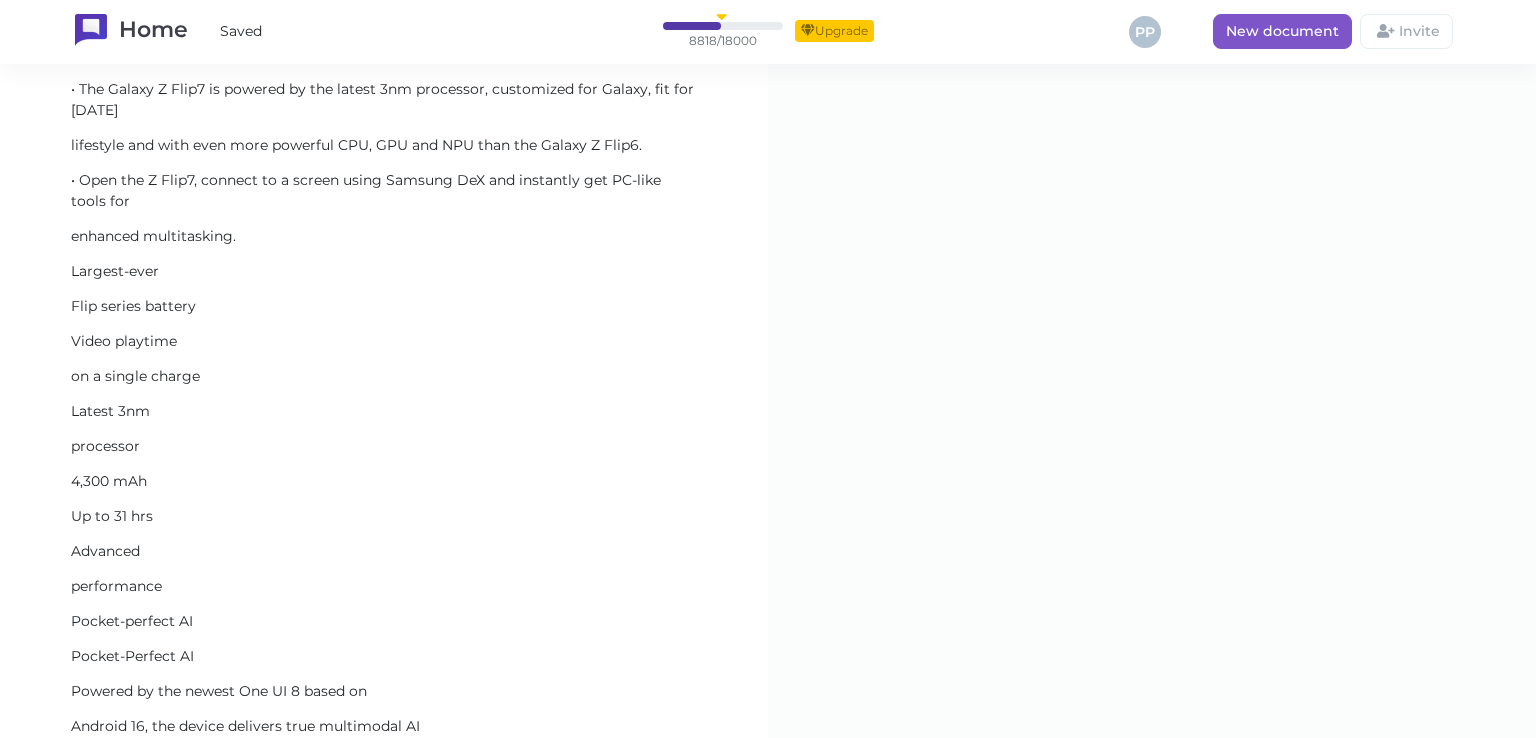 scroll, scrollTop: 4802, scrollLeft: 0, axis: vertical 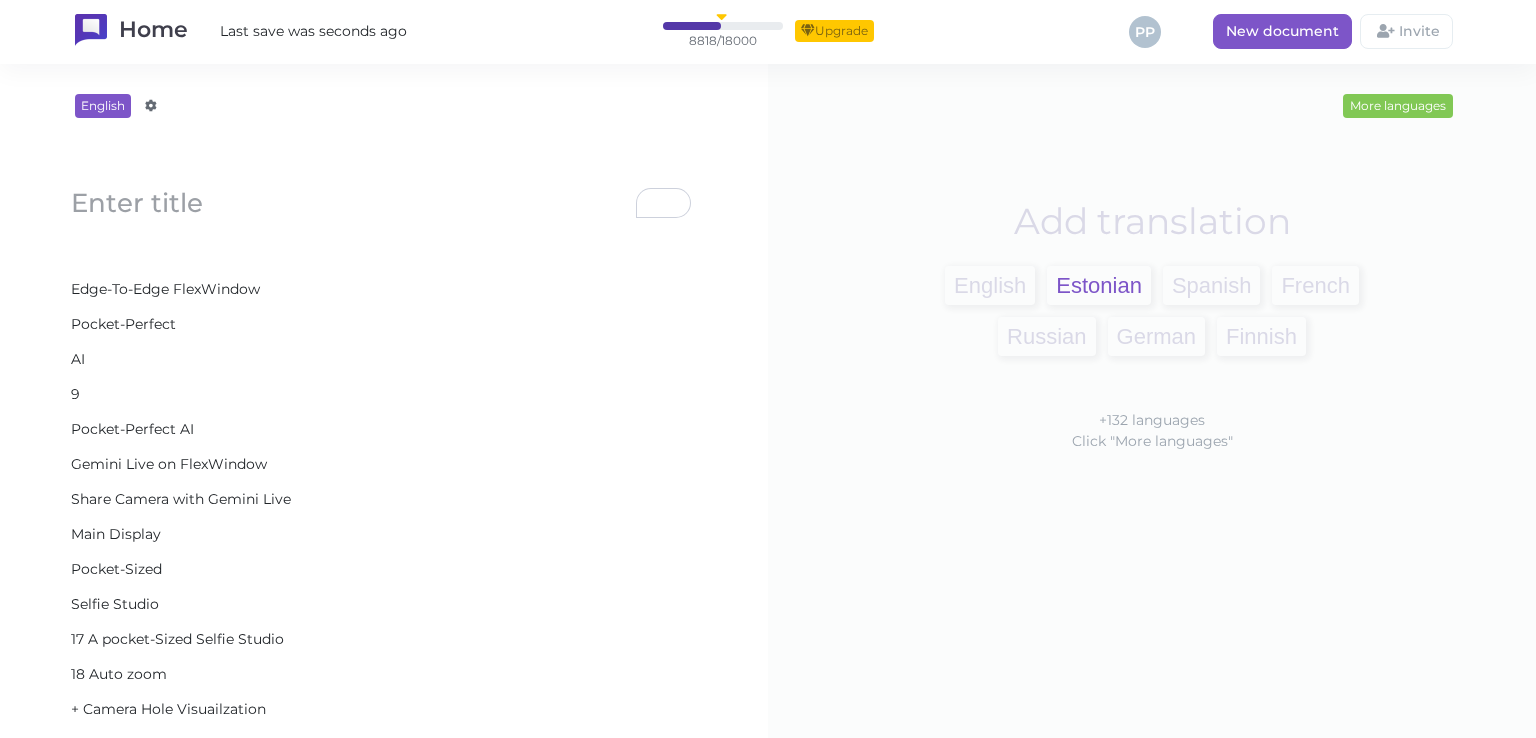click on "Estonian" at bounding box center (1099, 285) 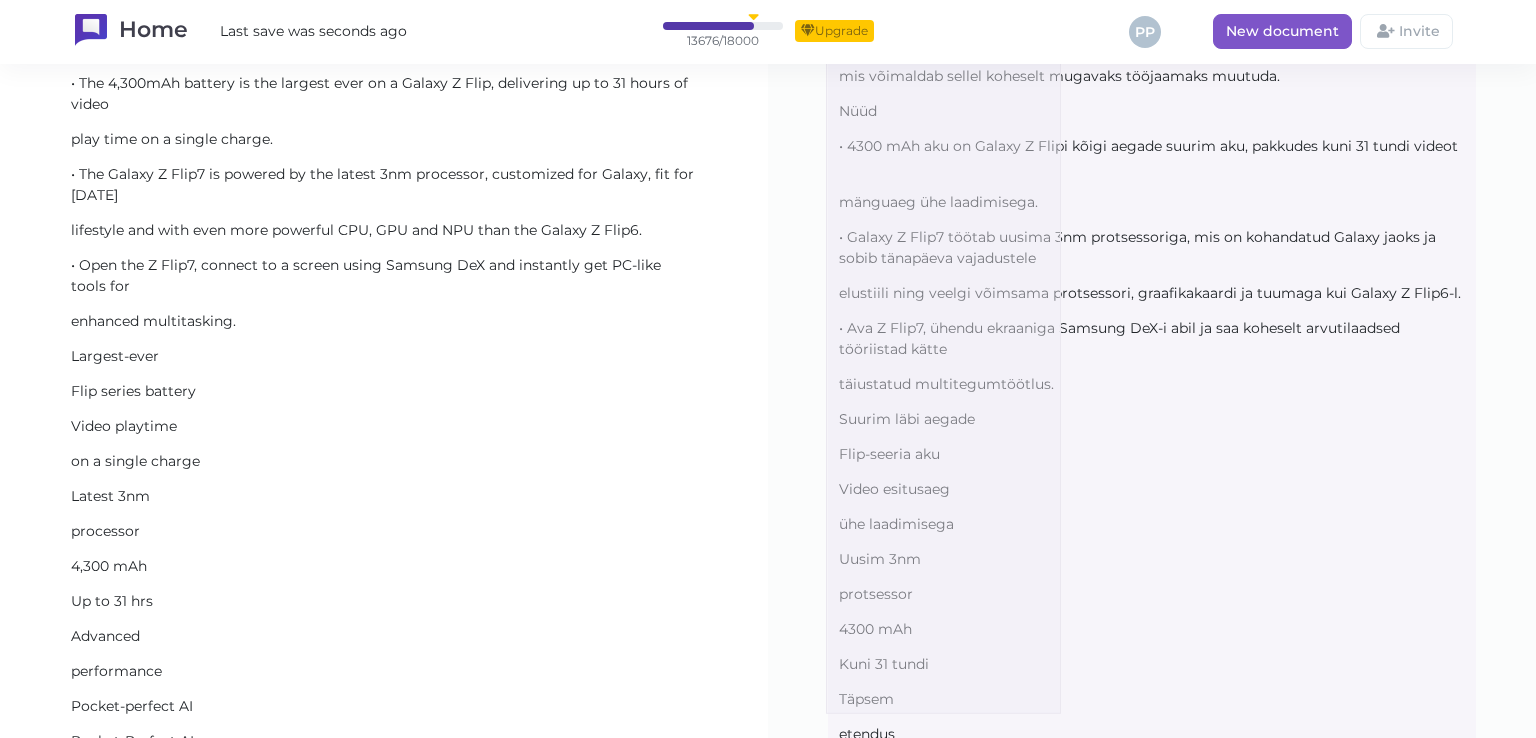 scroll, scrollTop: 4833, scrollLeft: 0, axis: vertical 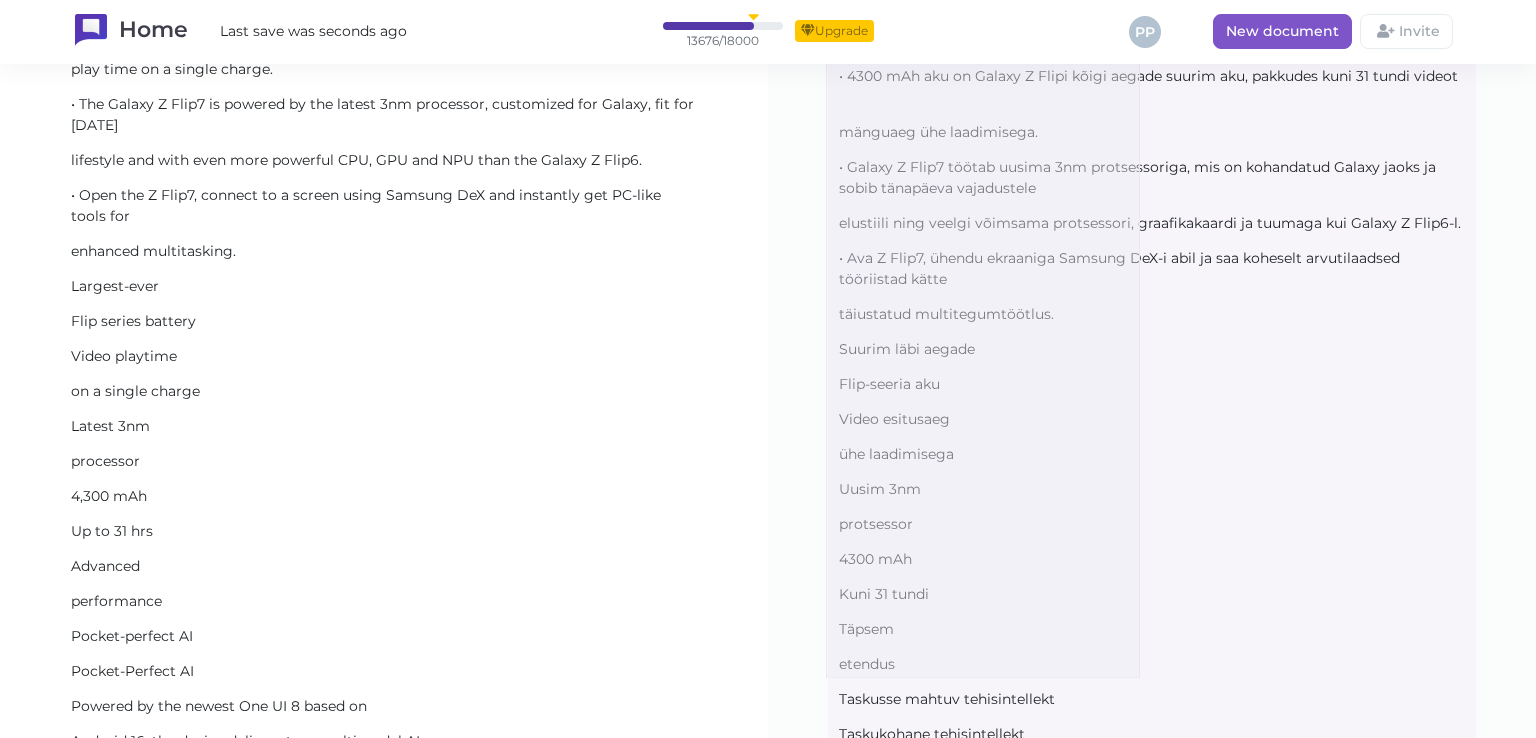 drag, startPoint x: 826, startPoint y: 287, endPoint x: 1140, endPoint y: 678, distance: 501.47482 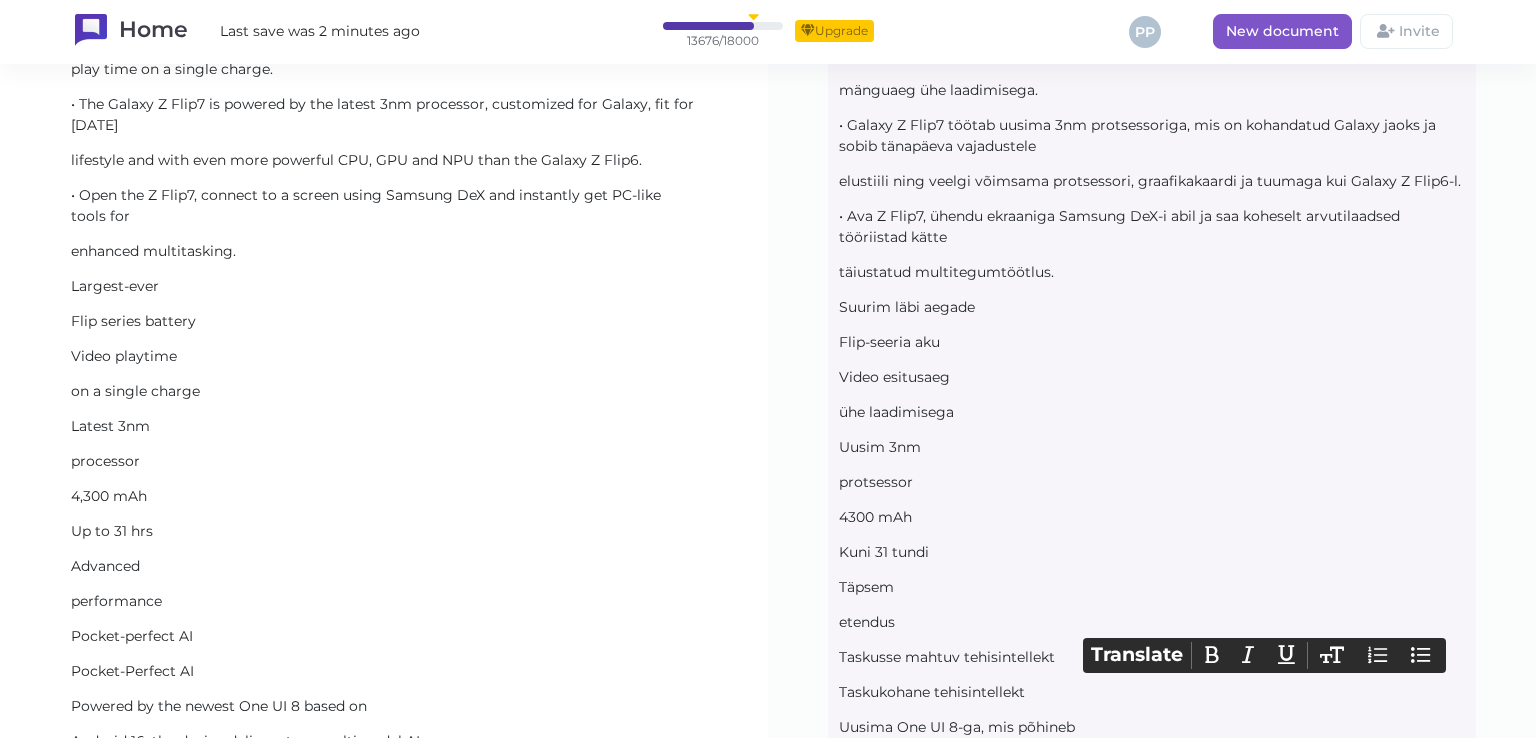 click on "Advanced" at bounding box center [384, 601] 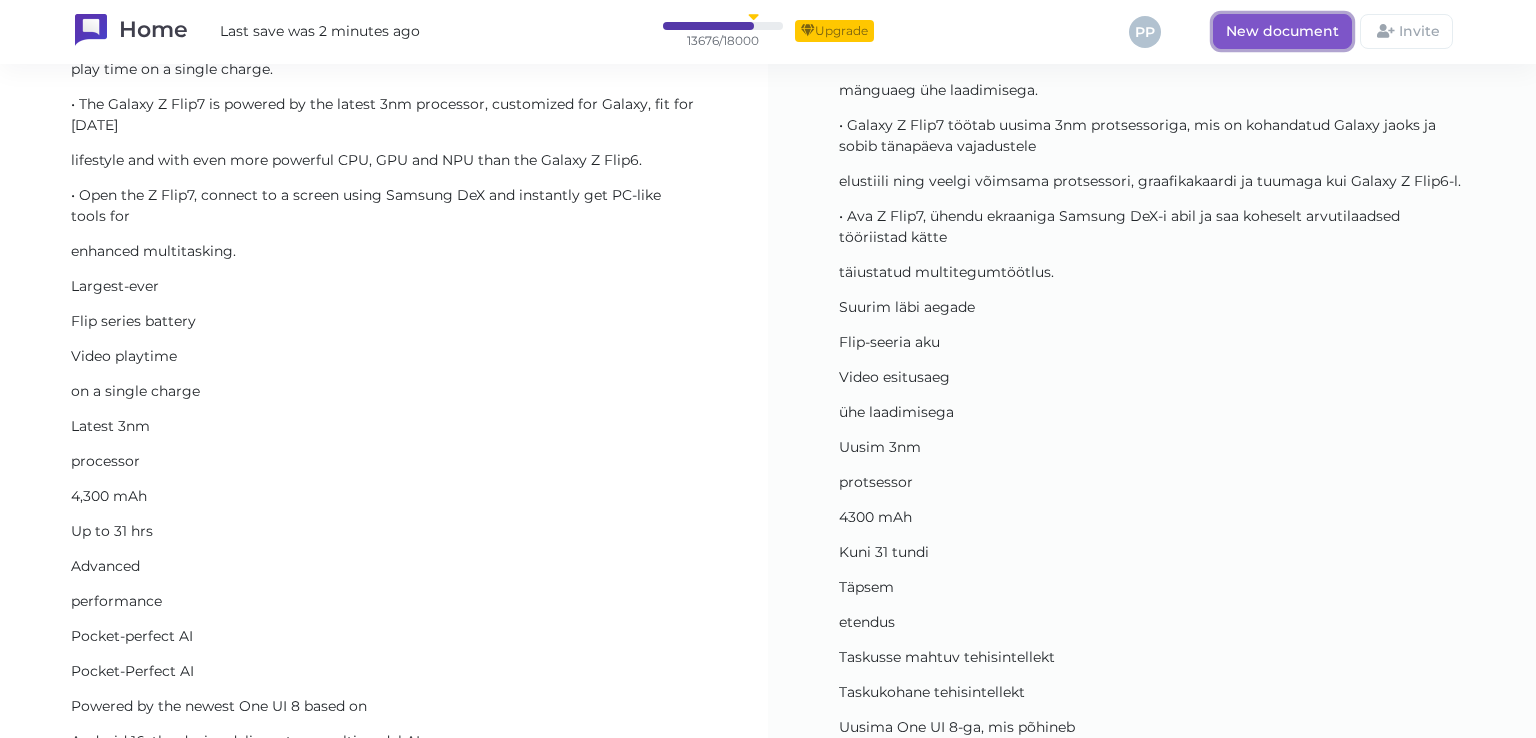 click on "New document" at bounding box center (1282, 31) 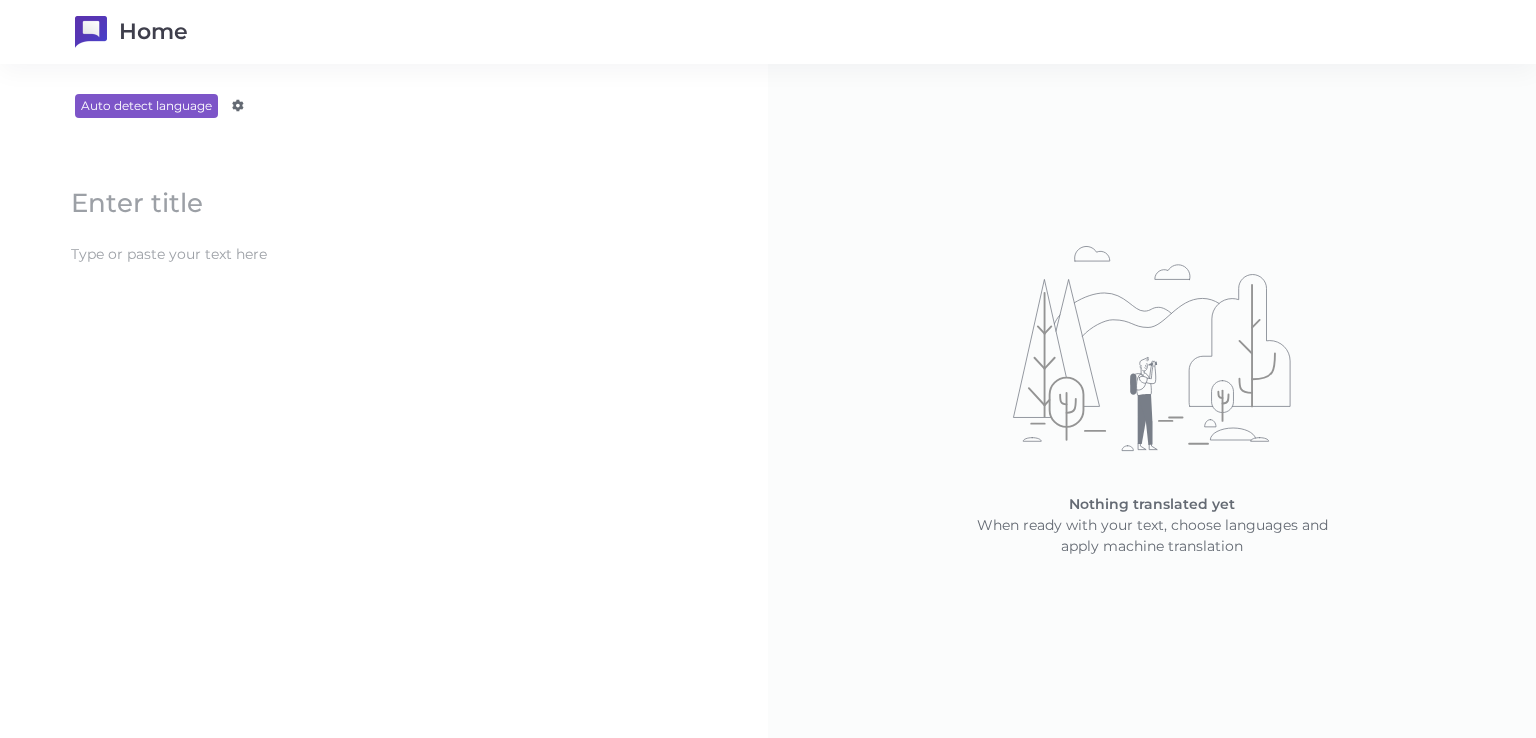 scroll, scrollTop: 0, scrollLeft: 0, axis: both 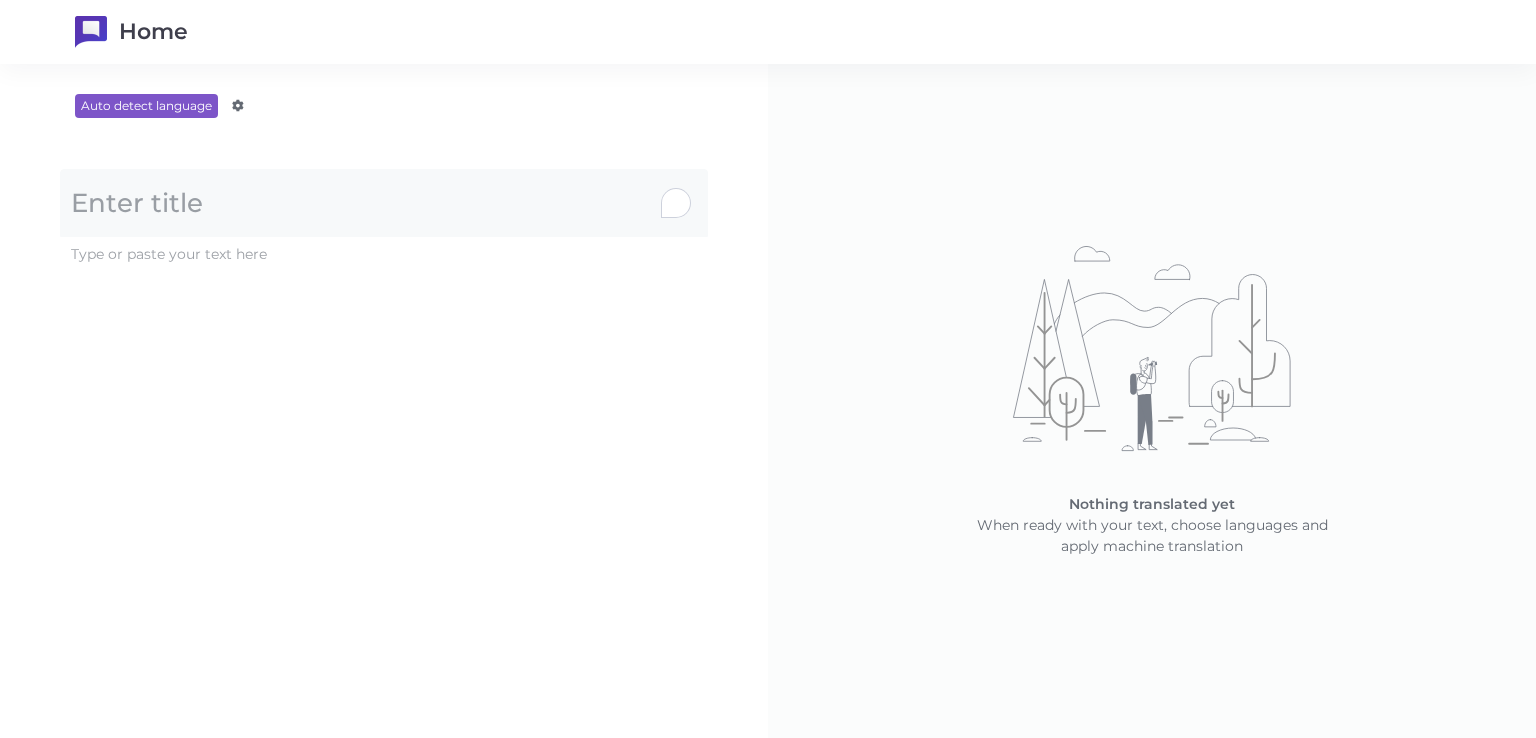 click on "Update" at bounding box center [384, 220] 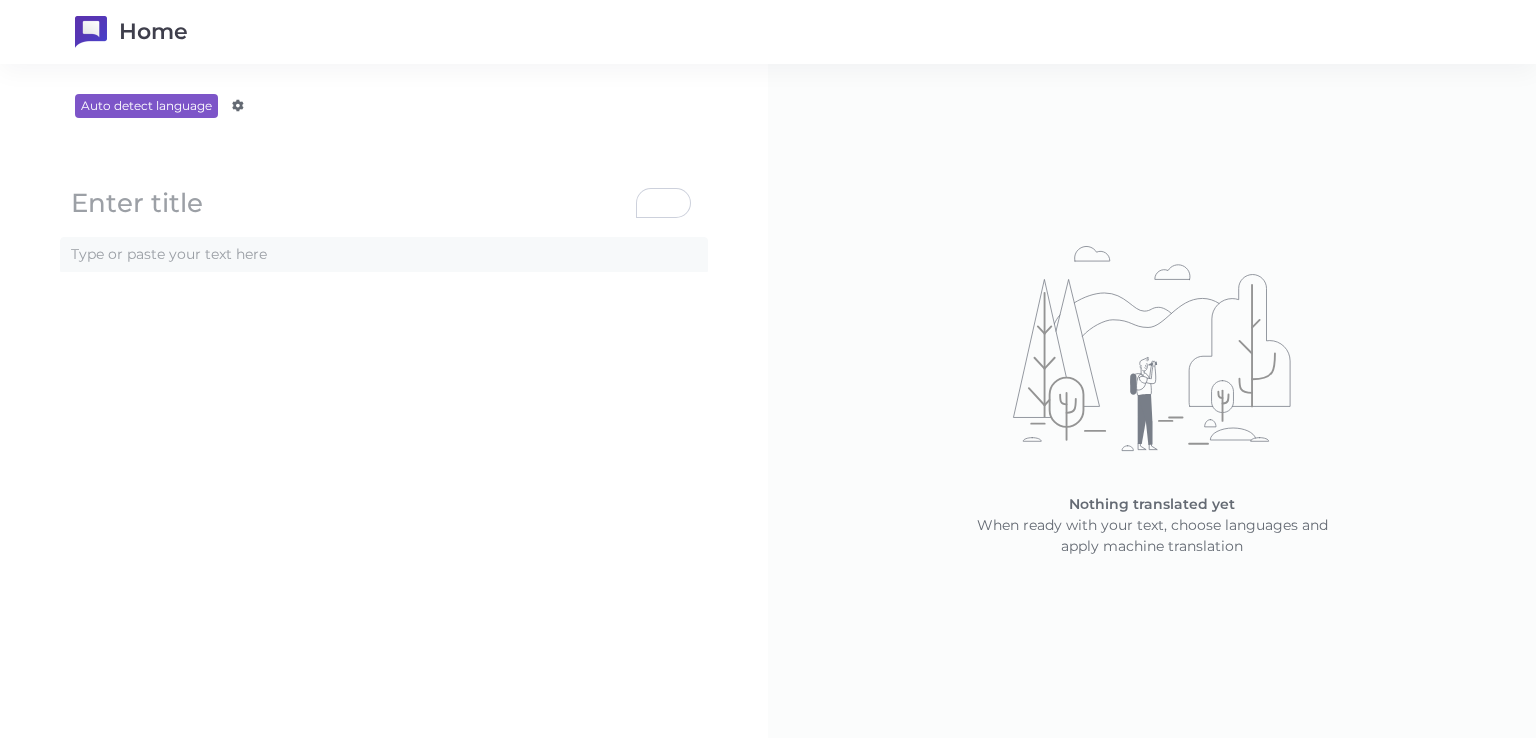 click 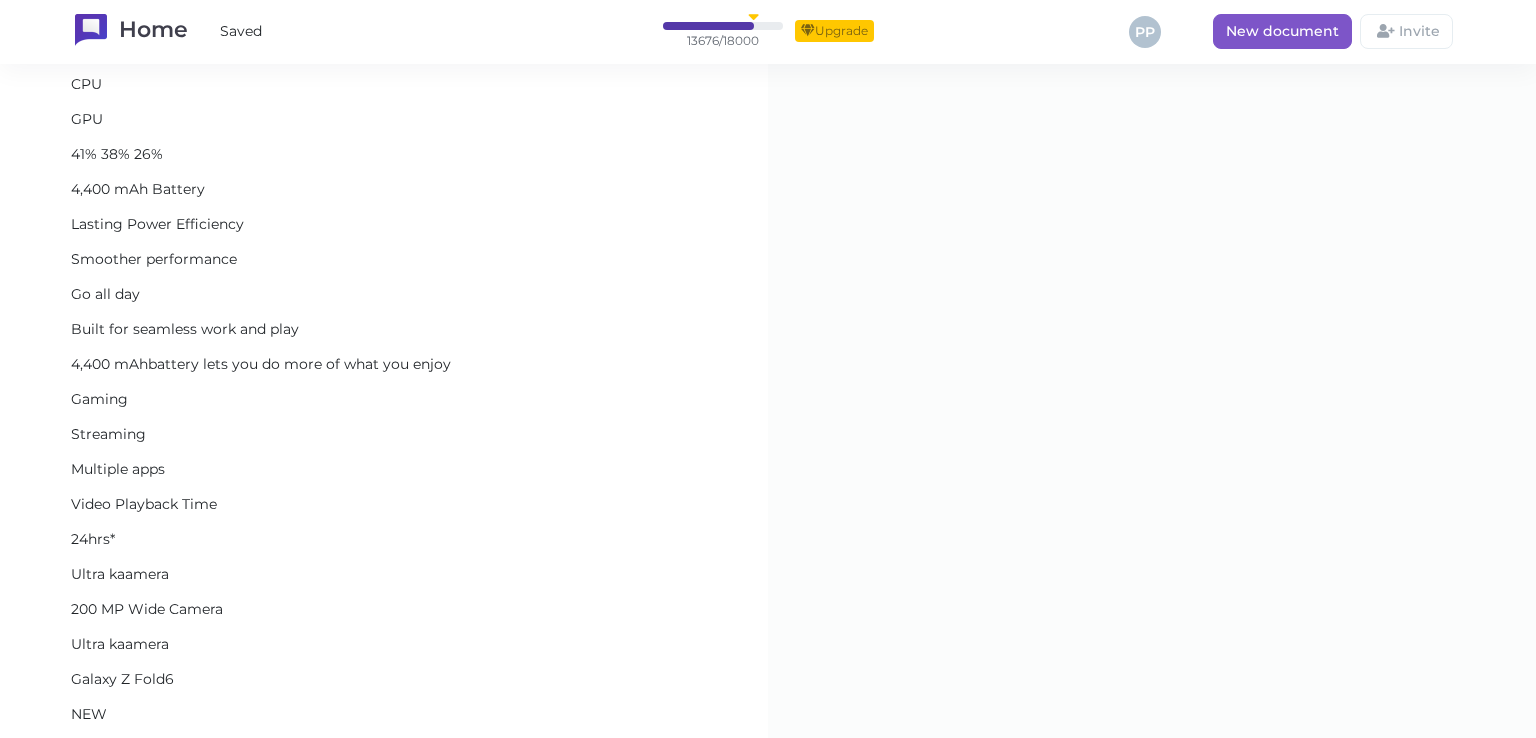 scroll, scrollTop: 0, scrollLeft: 0, axis: both 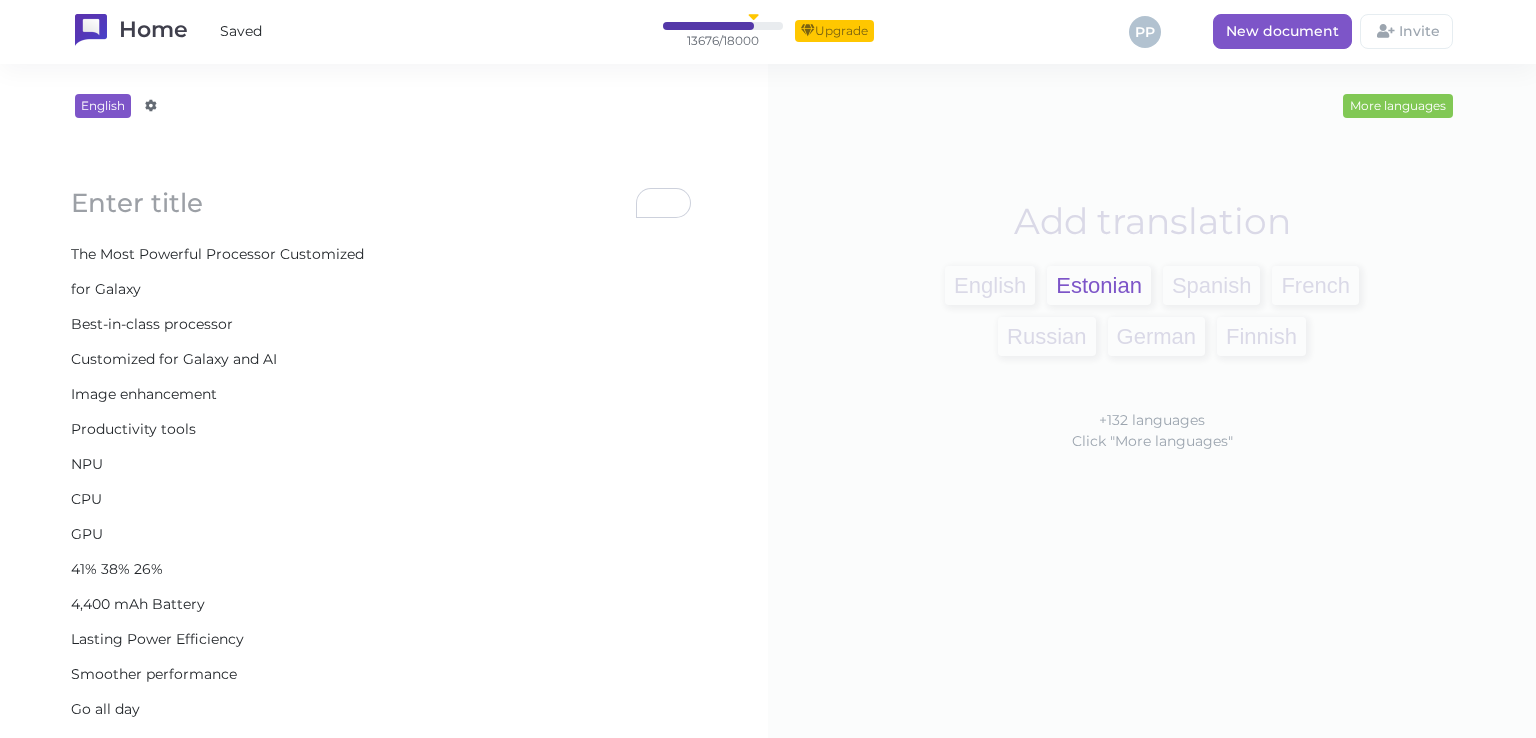 click on "Estonian" at bounding box center [1099, 285] 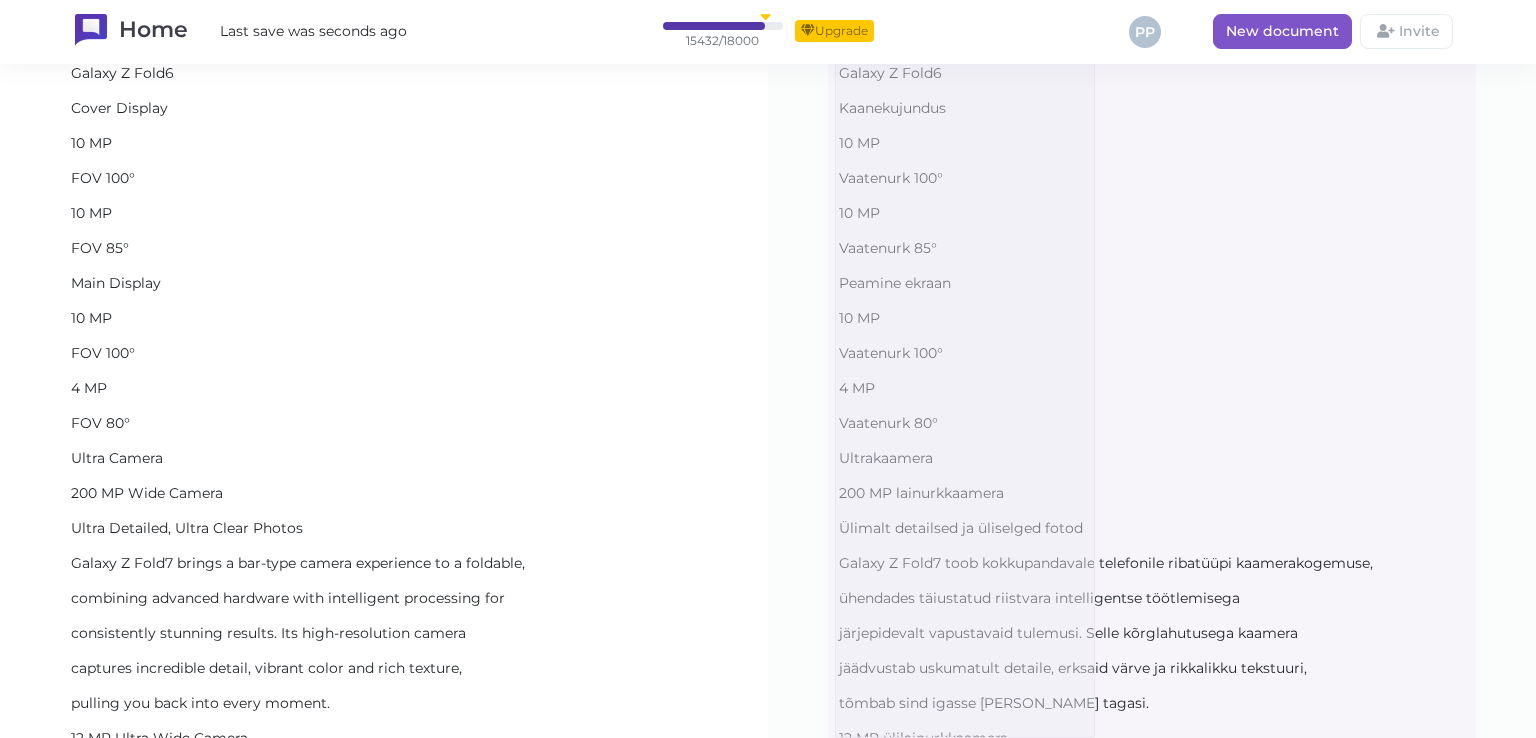 scroll, scrollTop: 2480, scrollLeft: 0, axis: vertical 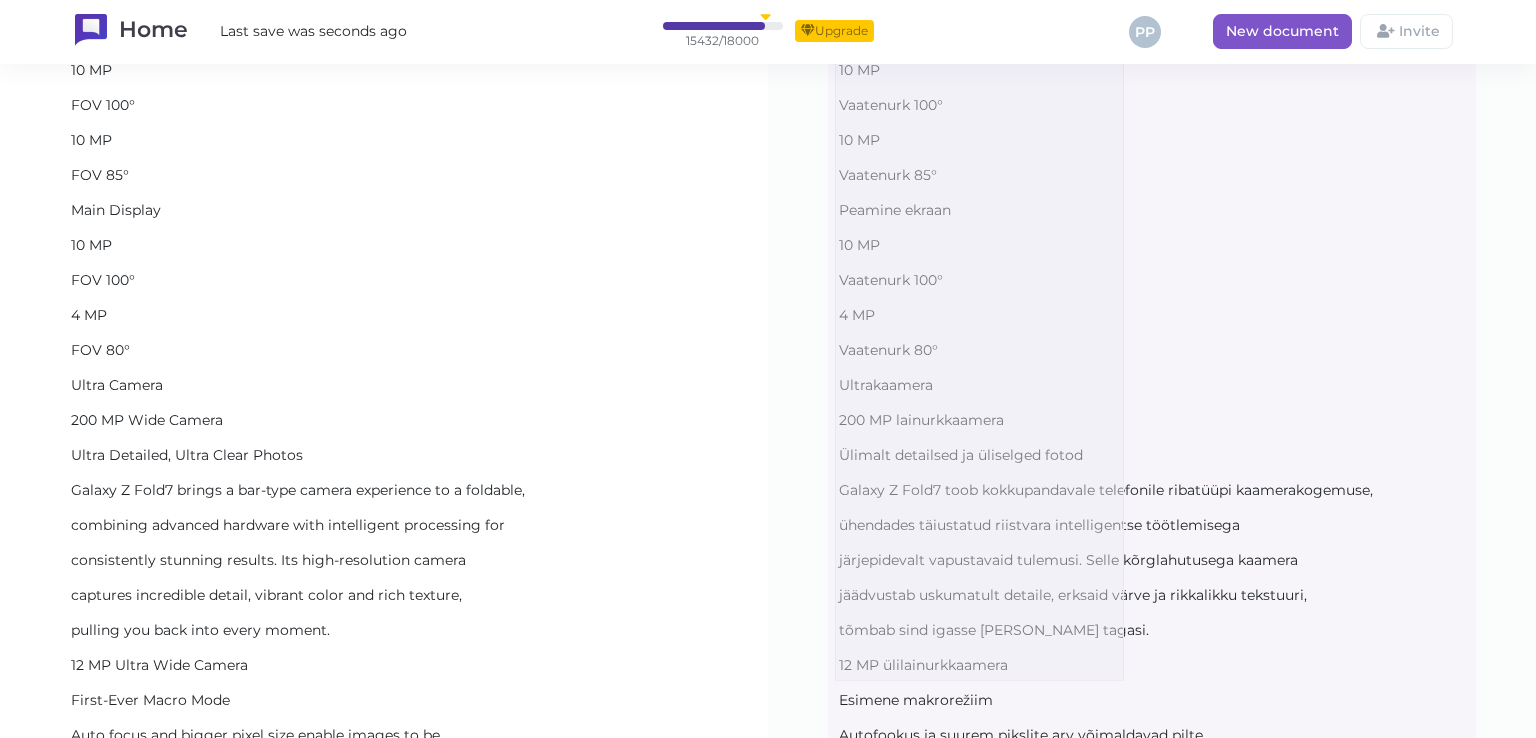 drag, startPoint x: 835, startPoint y: 251, endPoint x: 1124, endPoint y: 681, distance: 518.0936 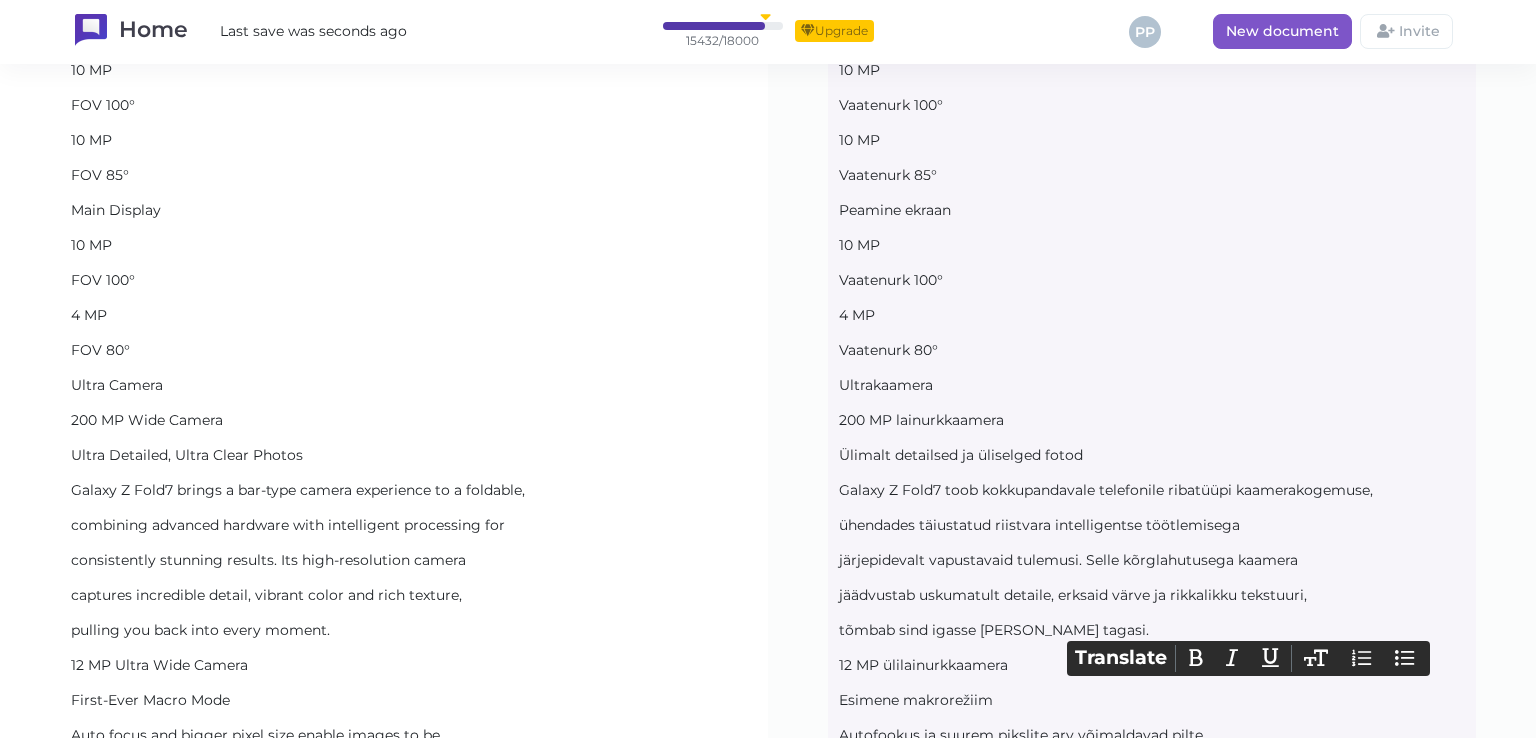 click on "4 MP" at bounding box center [384, 350] 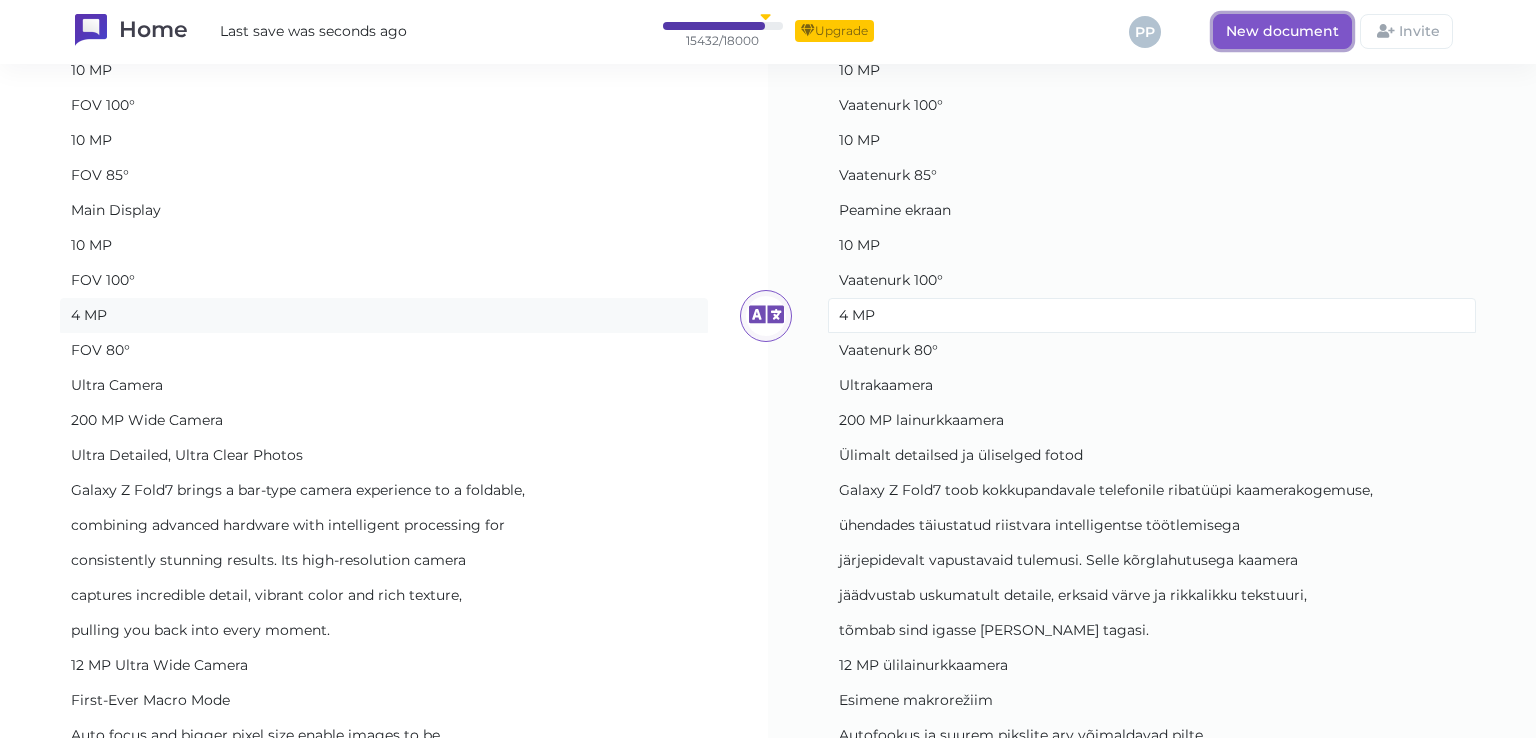 click on "New document" at bounding box center [1282, 31] 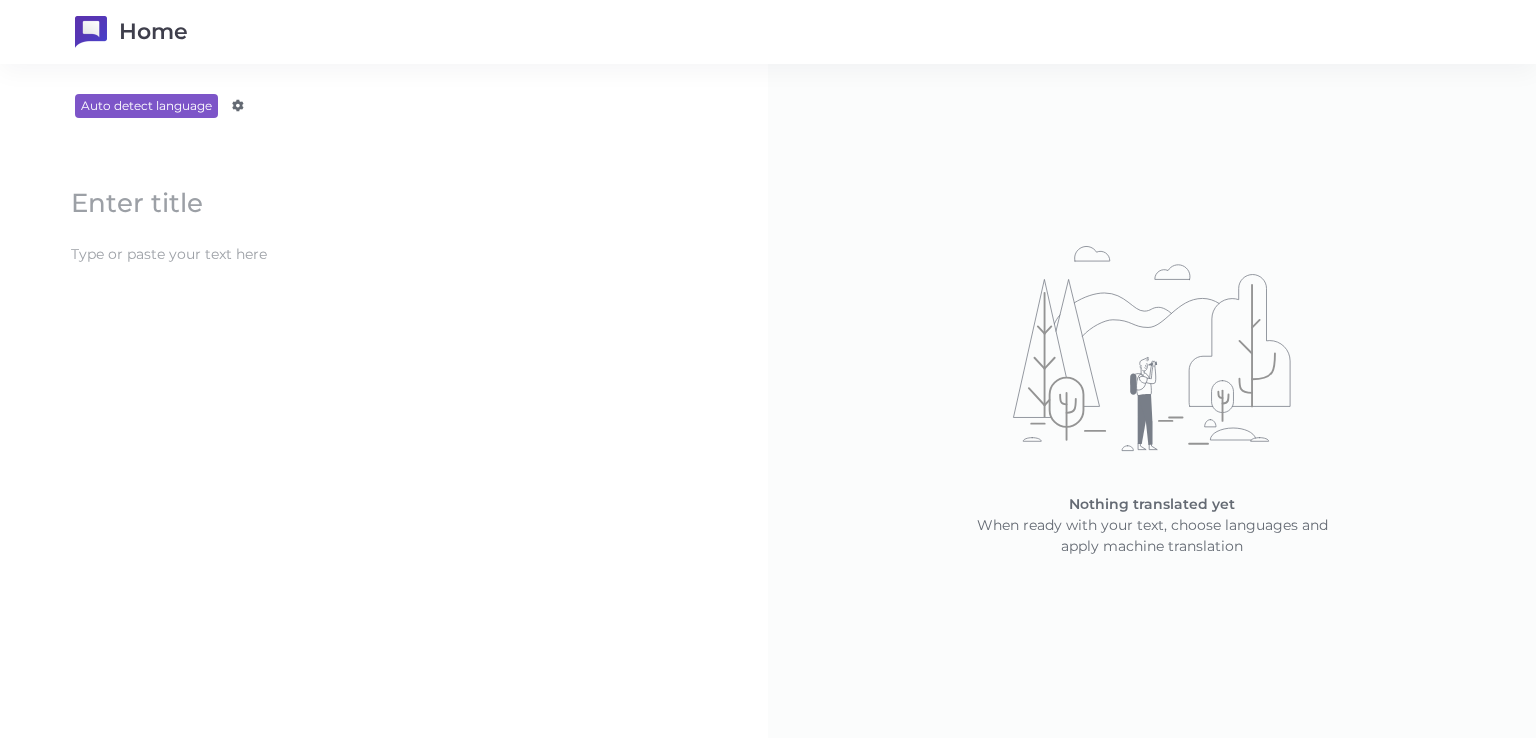 scroll, scrollTop: 0, scrollLeft: 0, axis: both 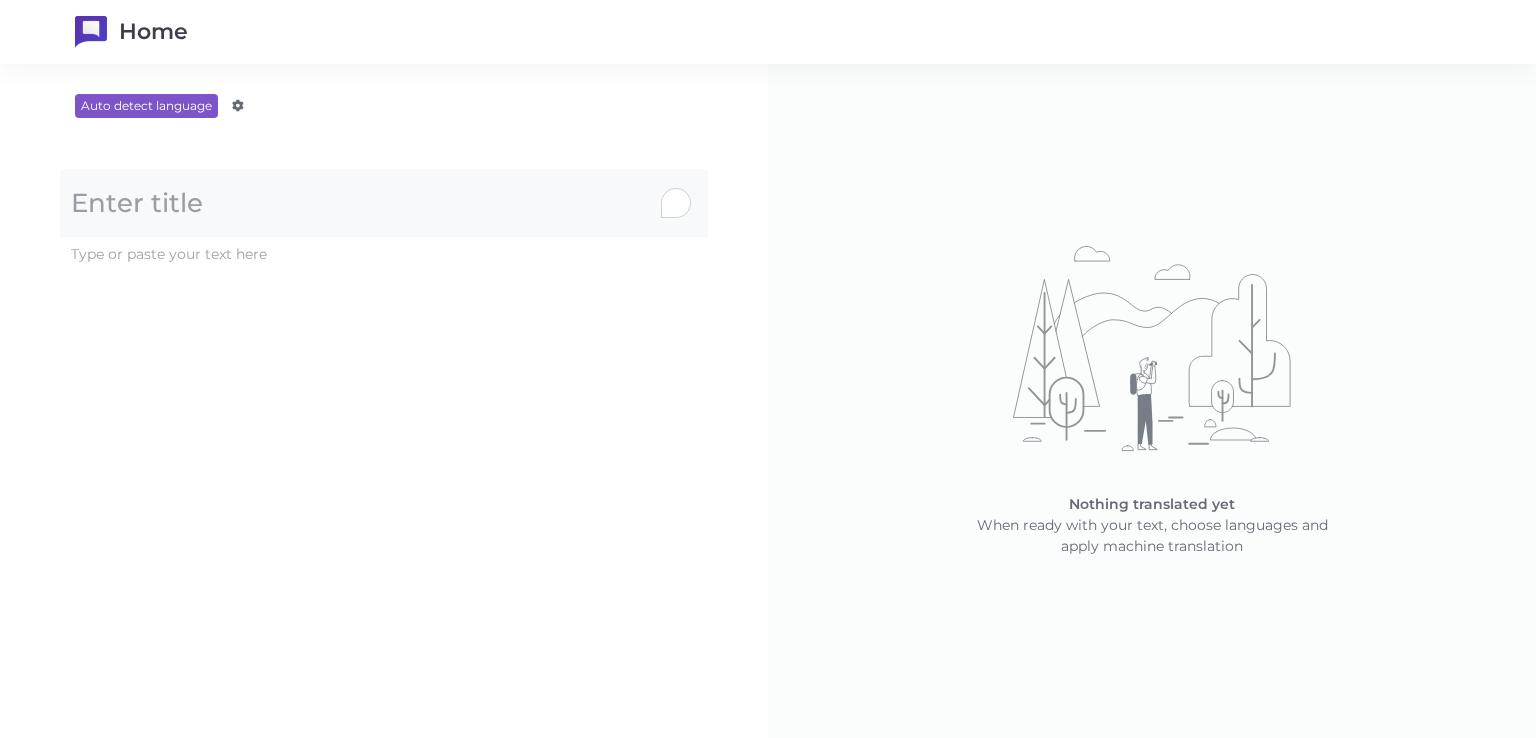 click 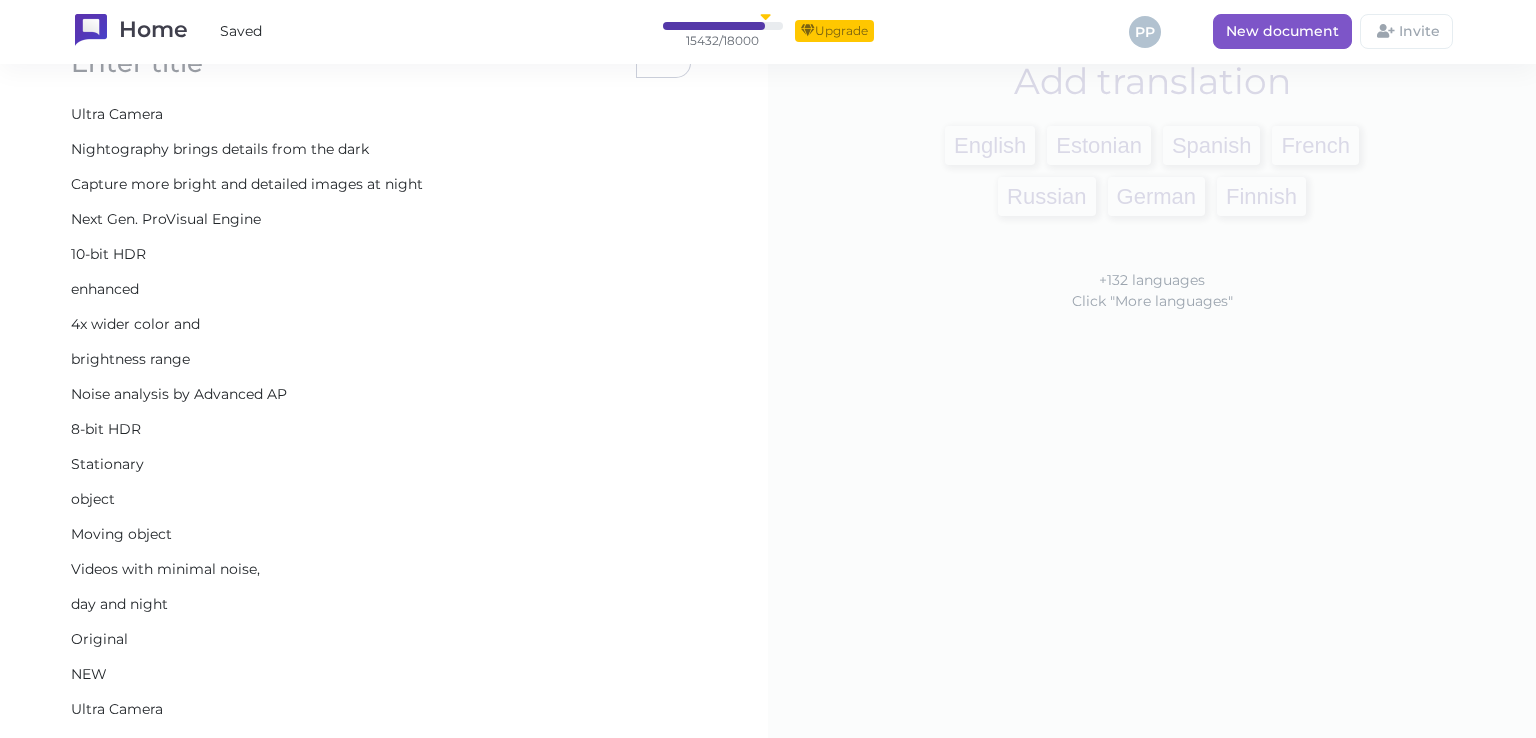 scroll, scrollTop: 0, scrollLeft: 0, axis: both 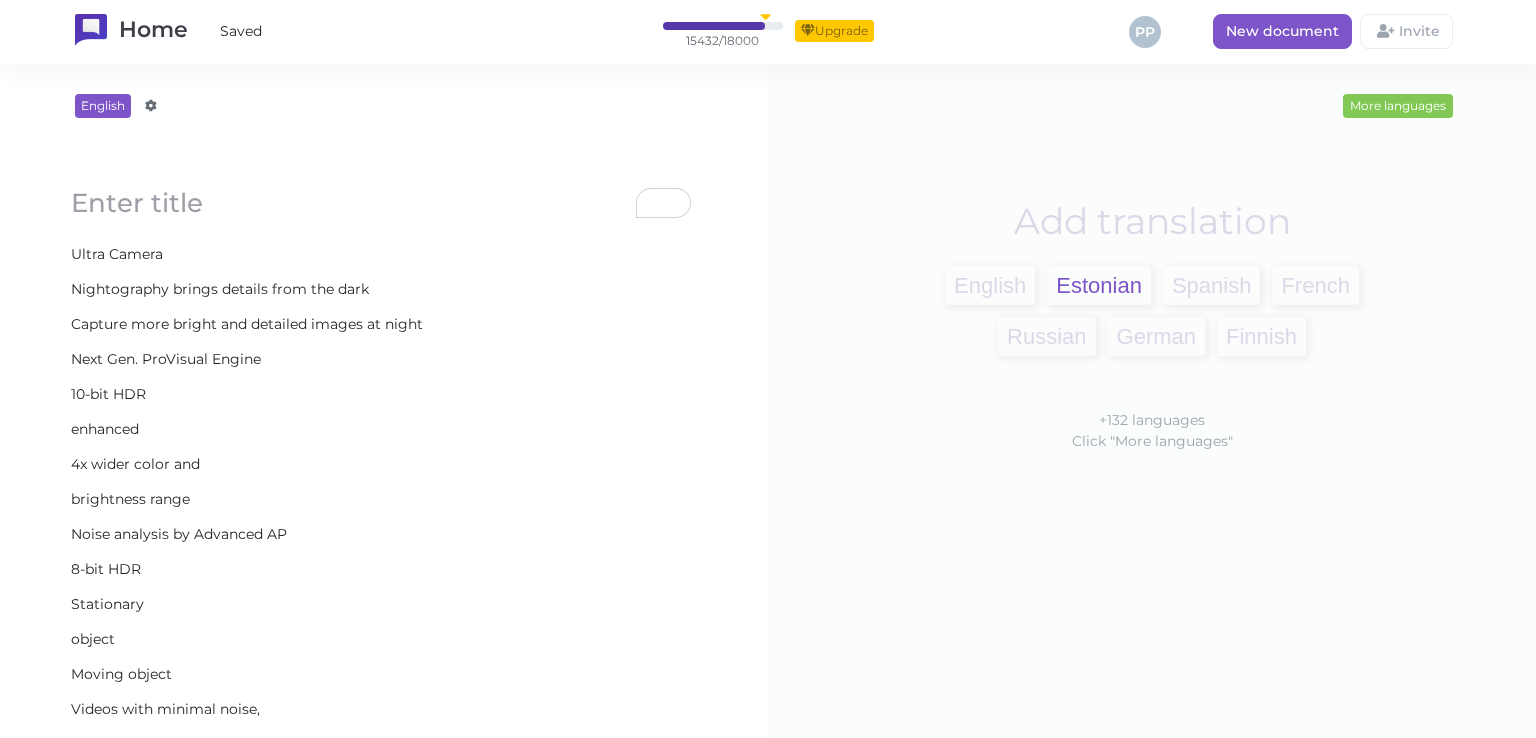 click on "Estonian" at bounding box center [1099, 285] 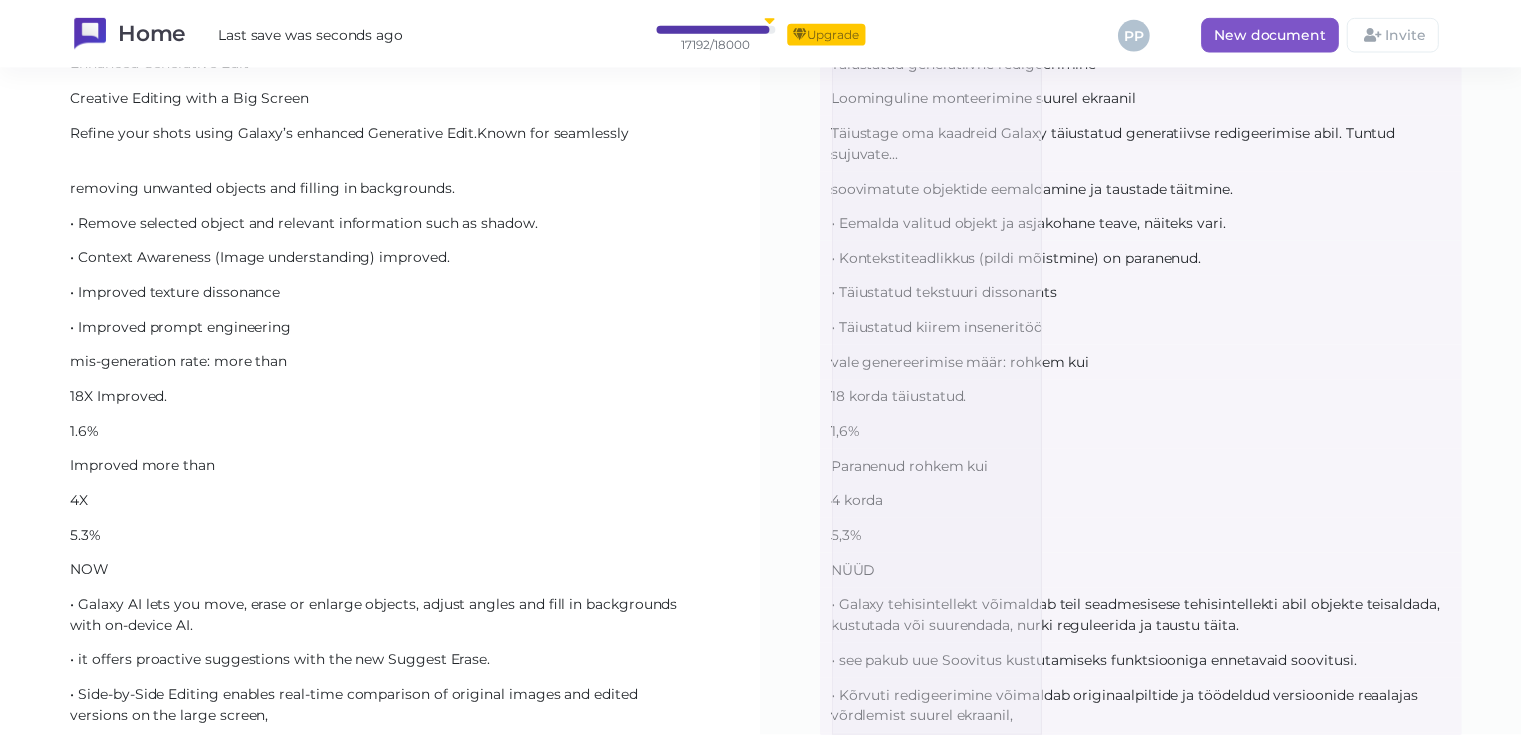 scroll, scrollTop: 1382, scrollLeft: 0, axis: vertical 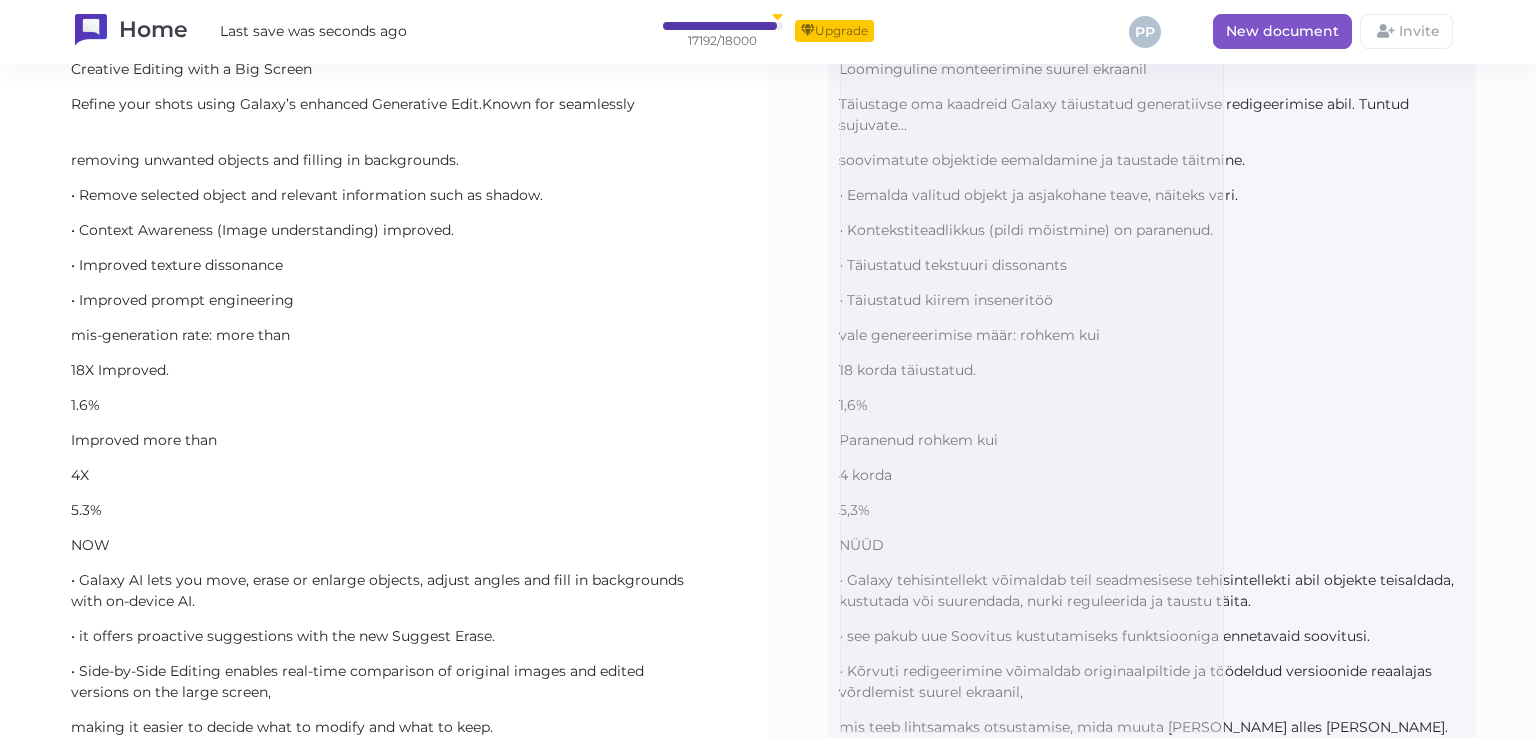 drag, startPoint x: 840, startPoint y: 246, endPoint x: 1224, endPoint y: 733, distance: 620.1814 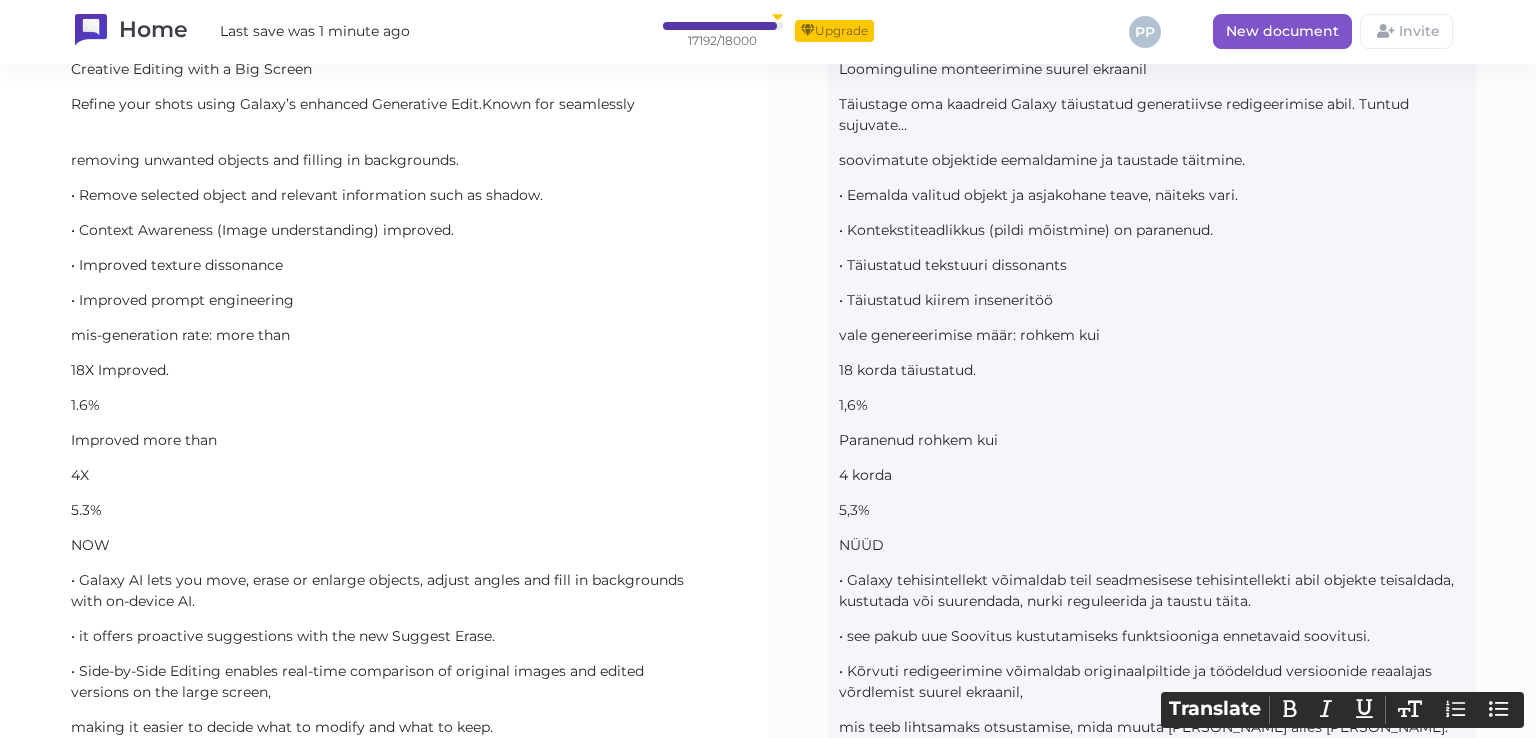click on "Upgrade" at bounding box center [834, 31] 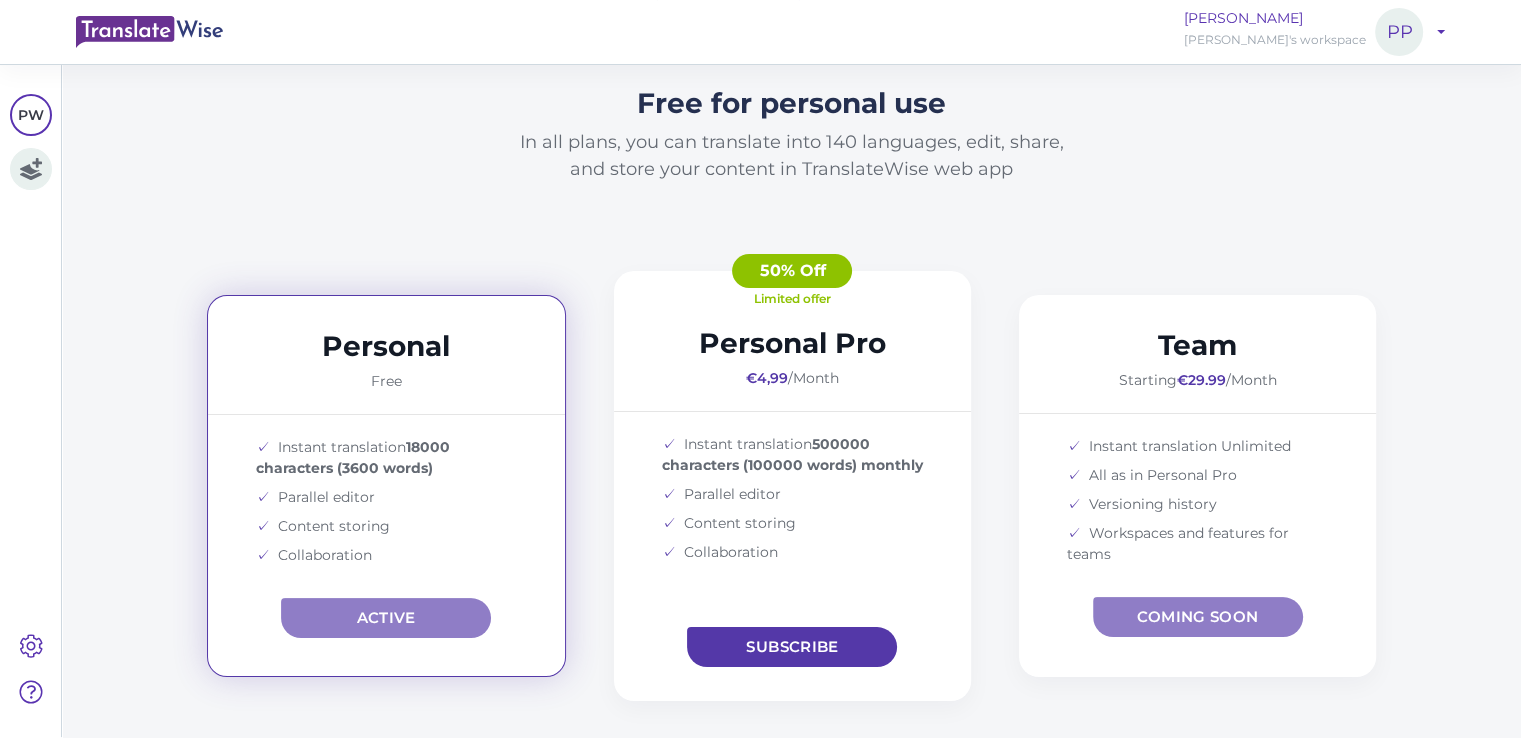 scroll, scrollTop: 199, scrollLeft: 0, axis: vertical 